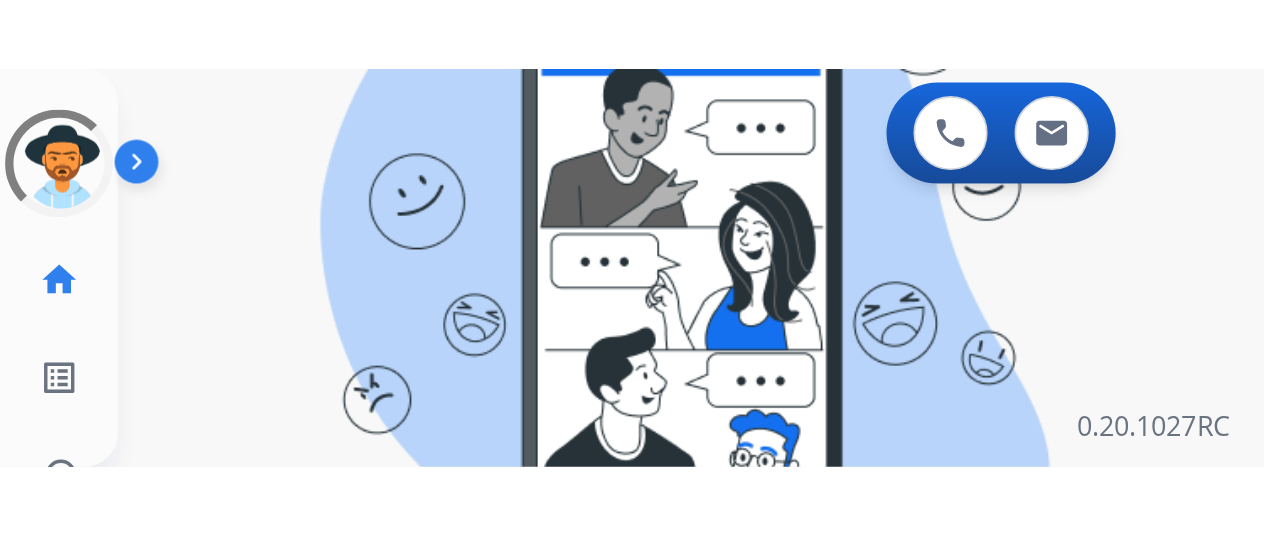 scroll, scrollTop: 0, scrollLeft: 0, axis: both 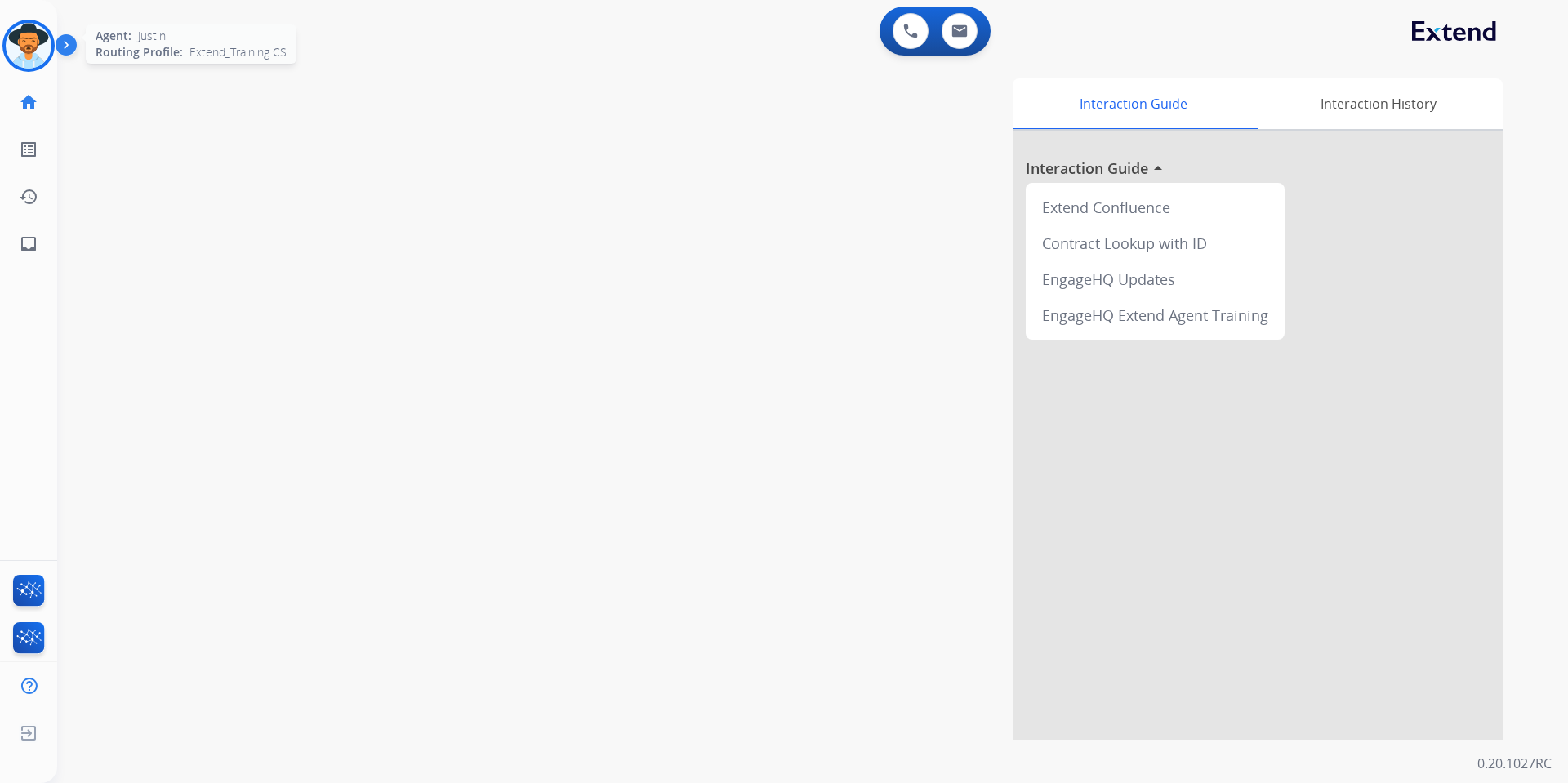 click at bounding box center (29, 46) 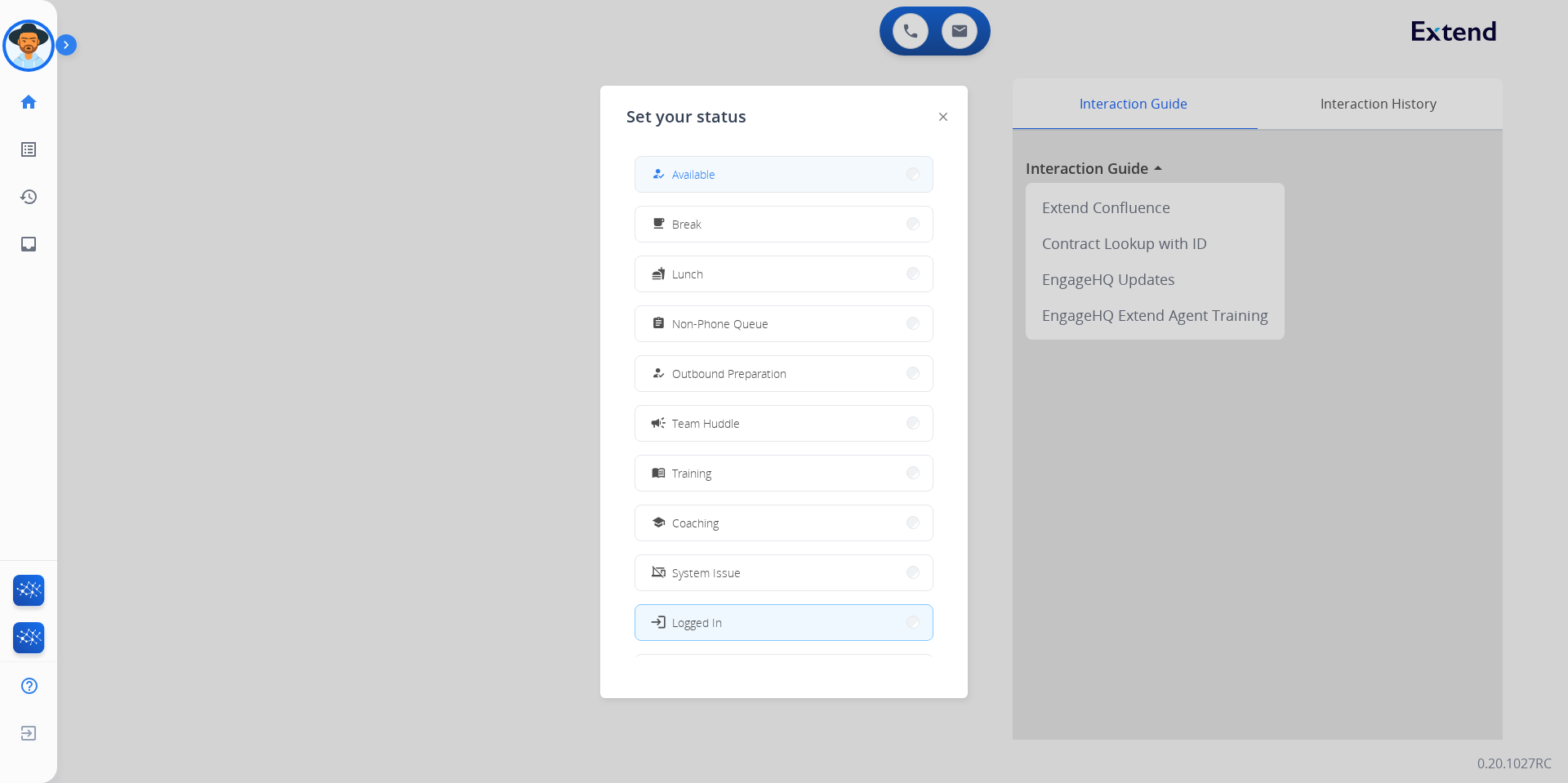 click on "how_to_reg Available" at bounding box center [784, 174] 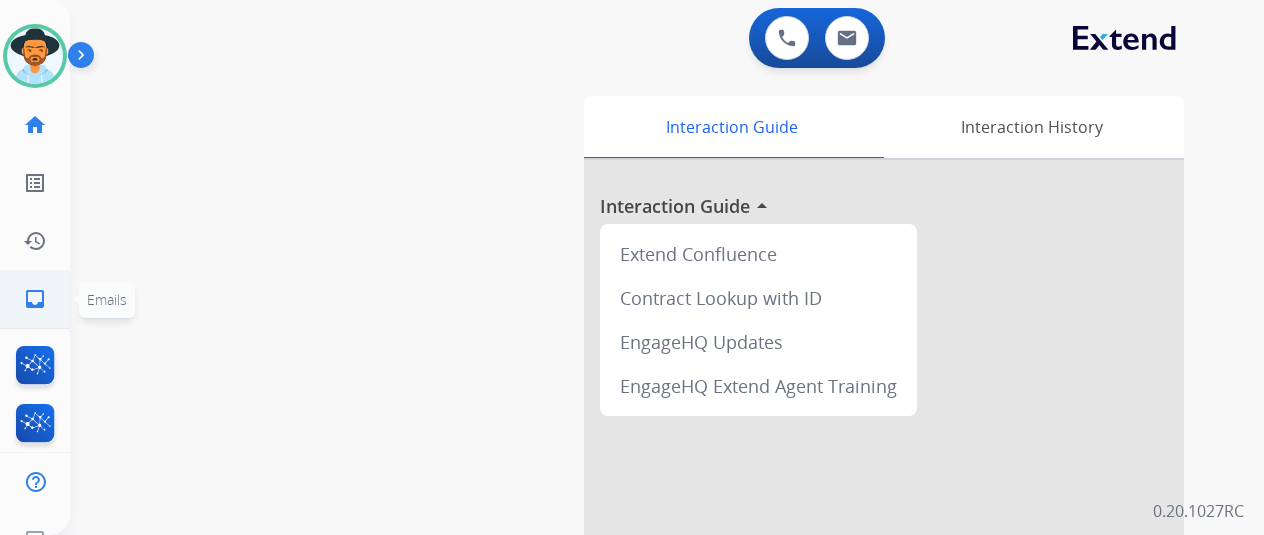 click on "inbox  Emails" 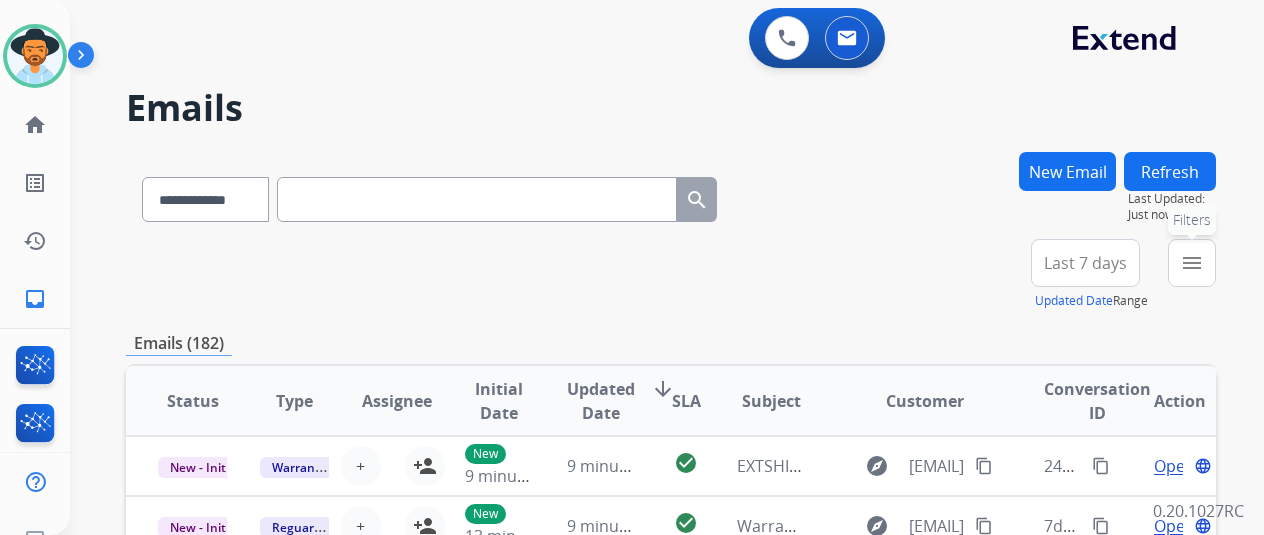 click on "menu" at bounding box center (1192, 263) 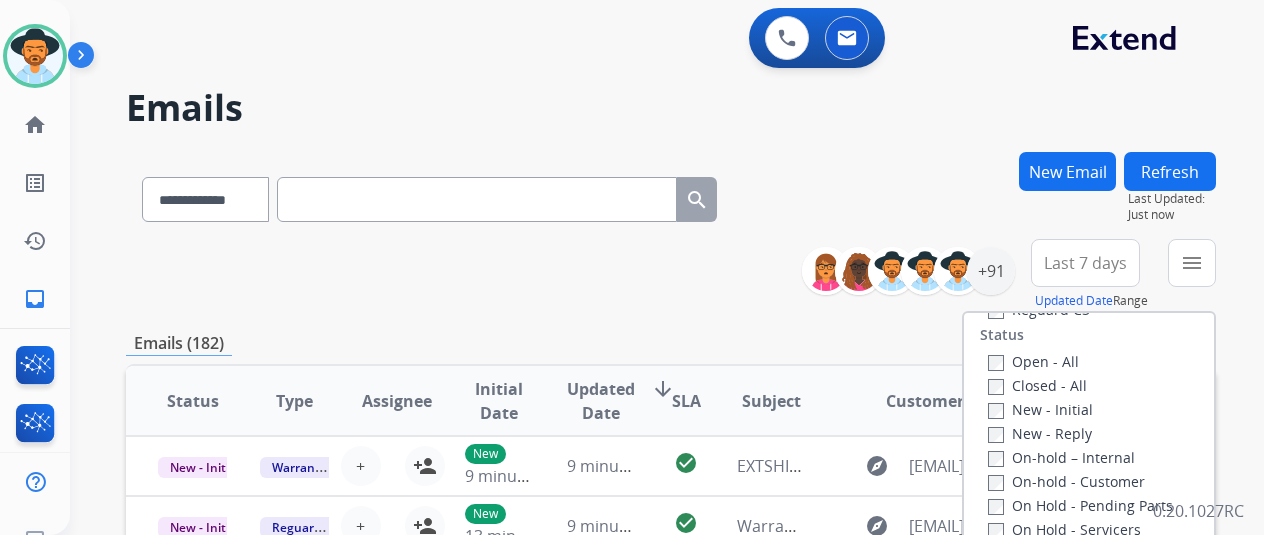 scroll, scrollTop: 300, scrollLeft: 0, axis: vertical 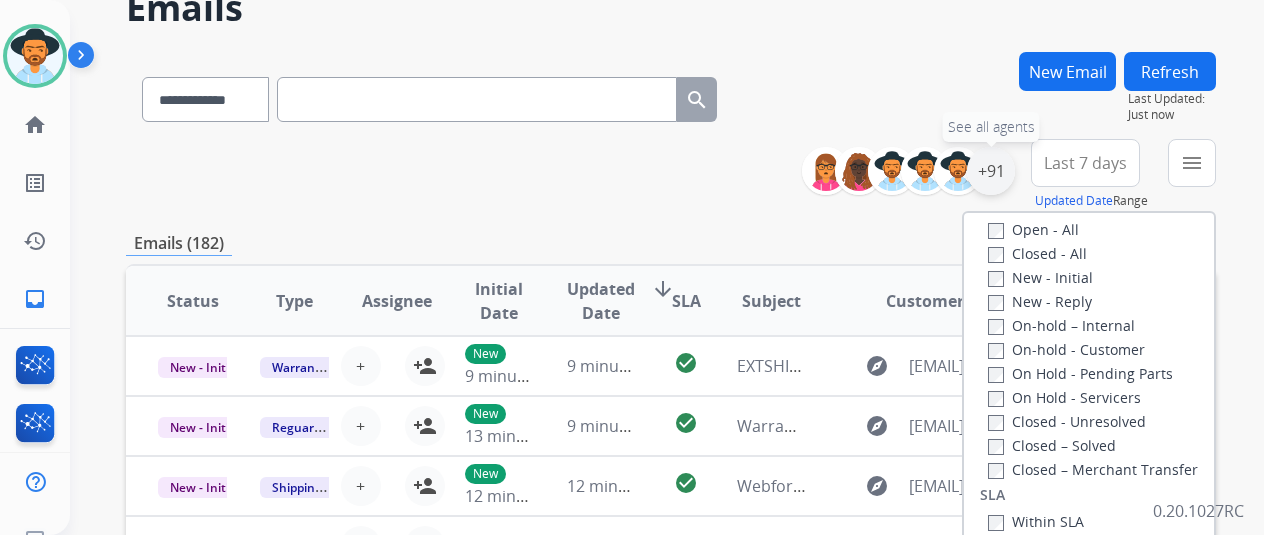 click on "+91" at bounding box center (991, 171) 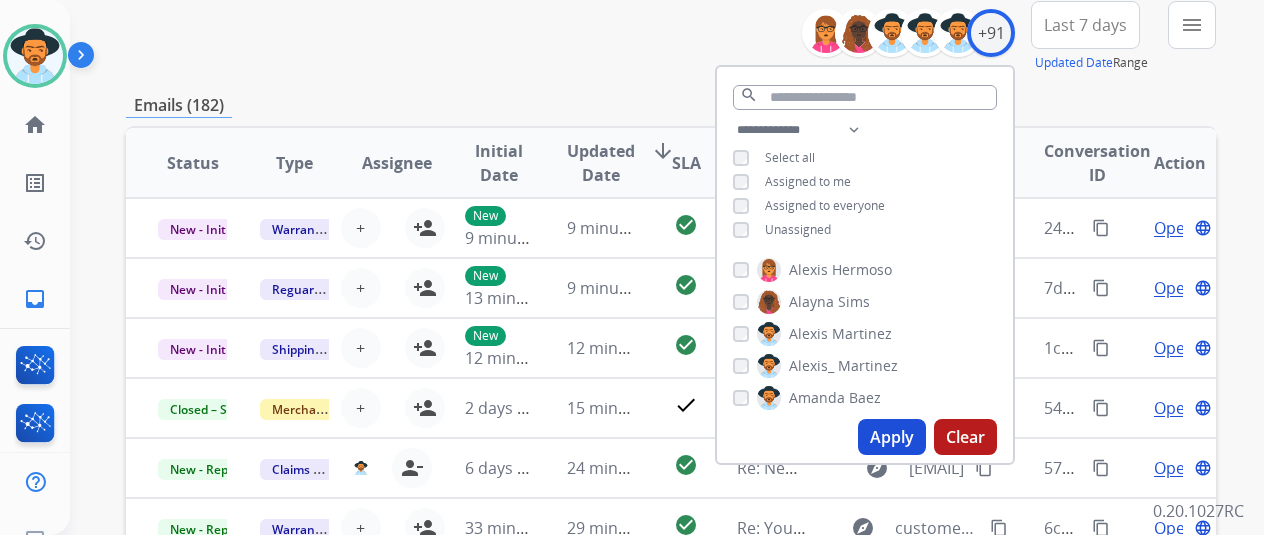 scroll, scrollTop: 300, scrollLeft: 0, axis: vertical 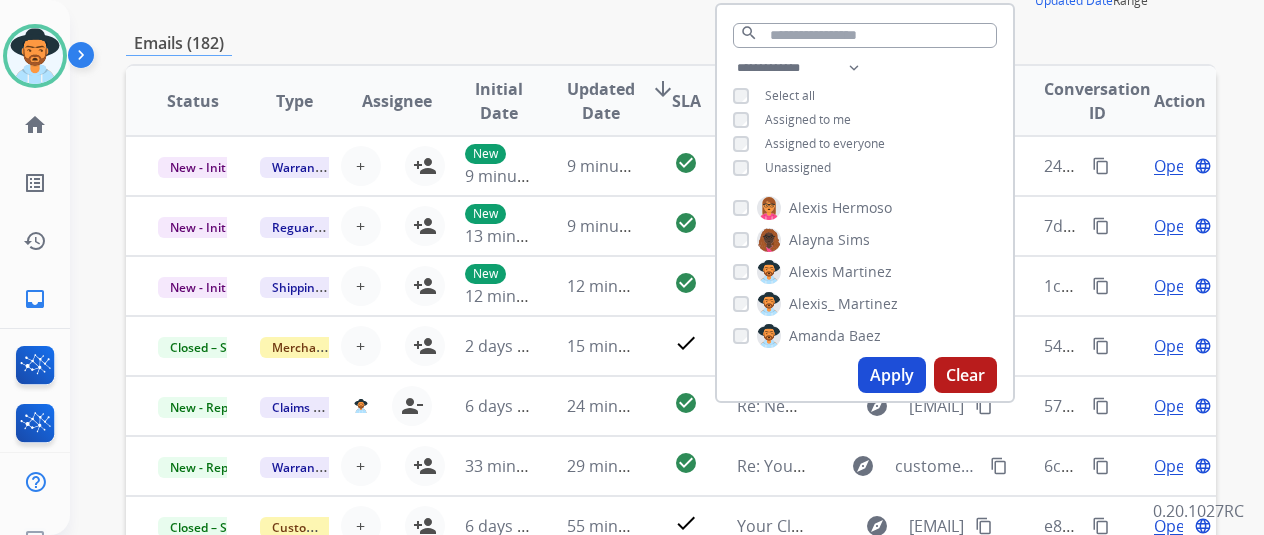 click on "Apply" at bounding box center (892, 375) 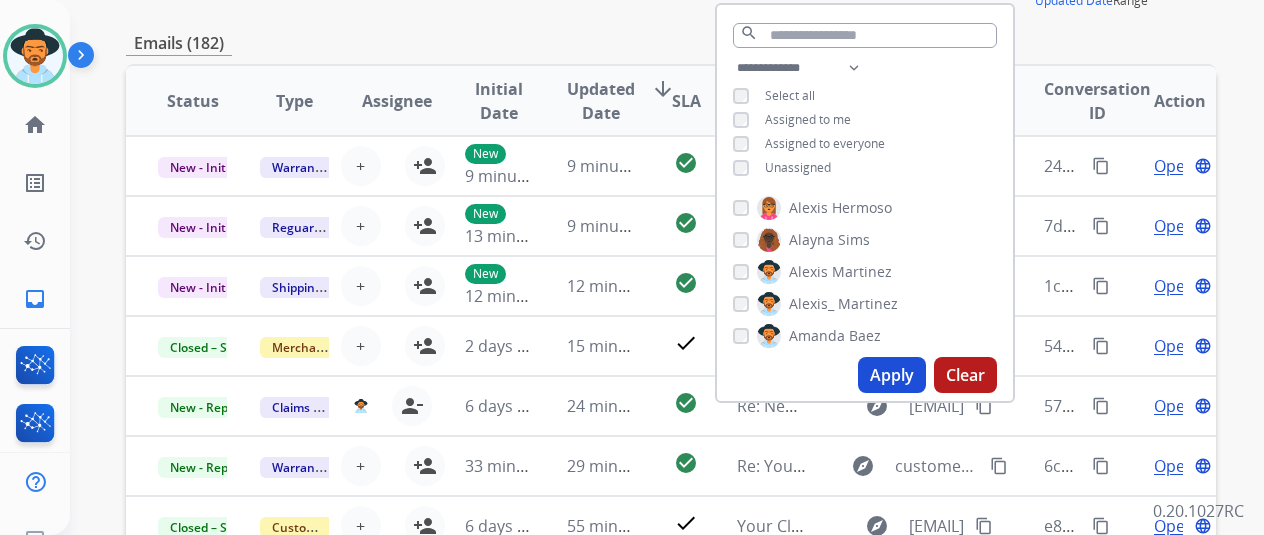 scroll, scrollTop: 0, scrollLeft: 0, axis: both 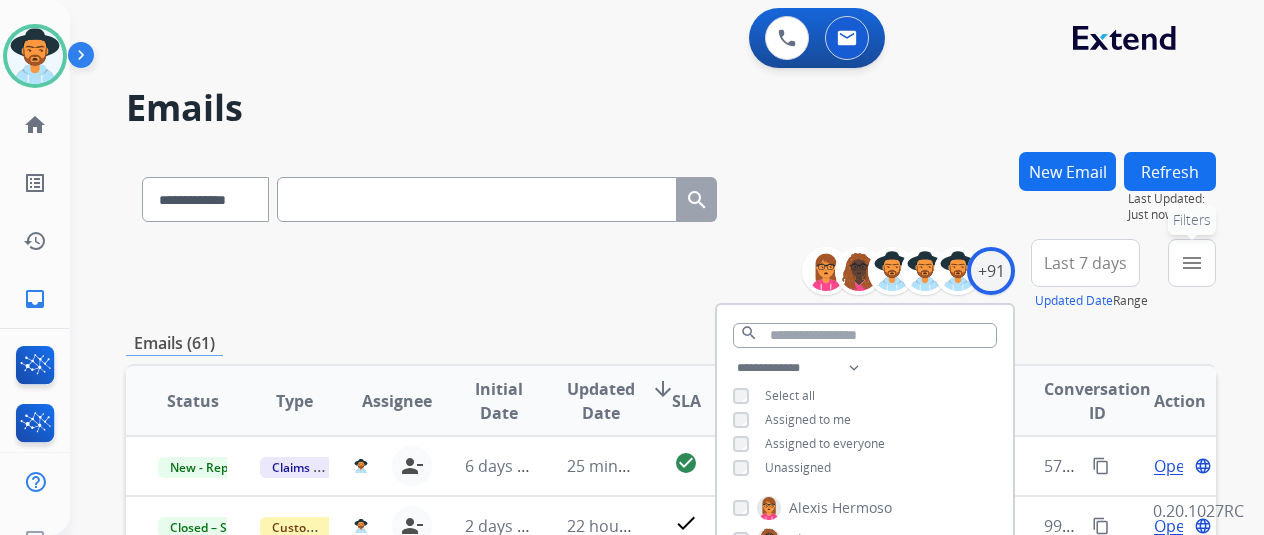 click on "menu" at bounding box center [1192, 263] 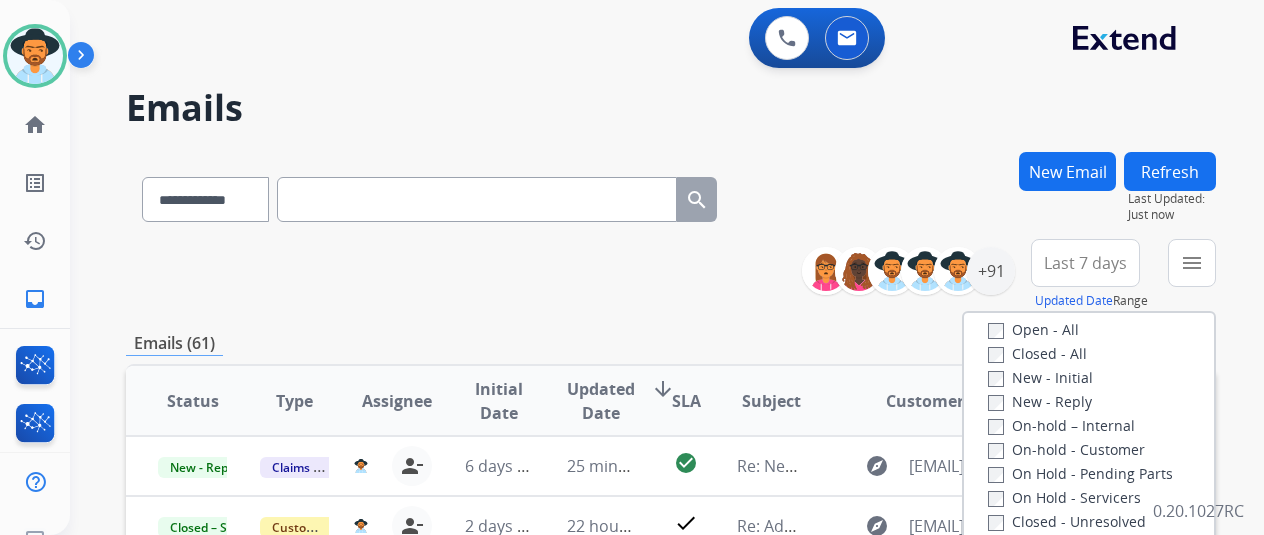 scroll, scrollTop: 500, scrollLeft: 0, axis: vertical 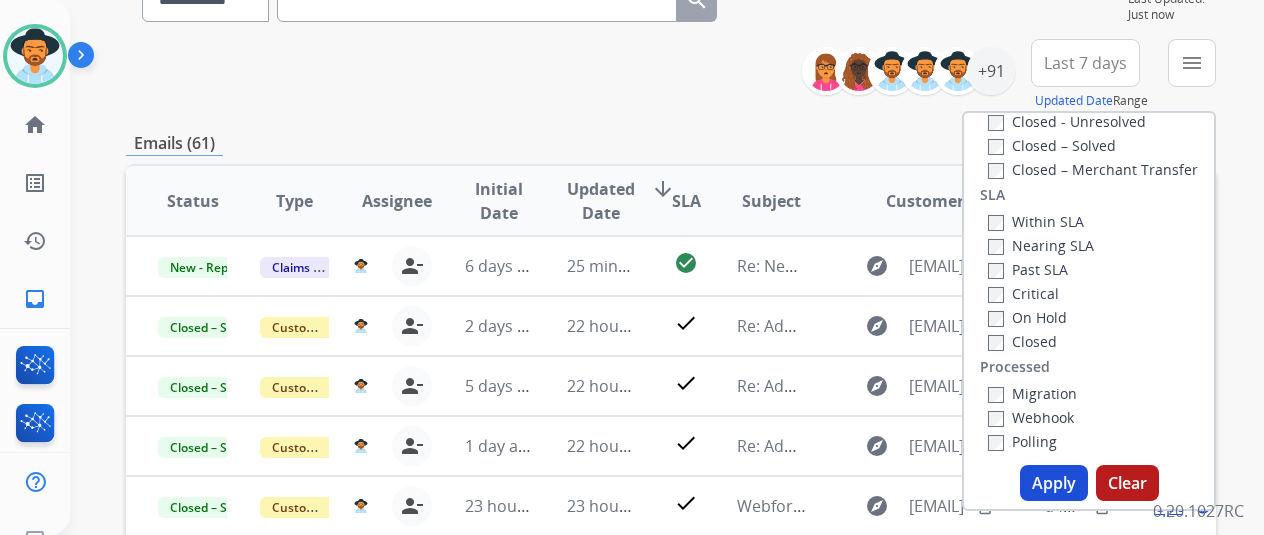 click on "Within SLA" at bounding box center [1036, 221] 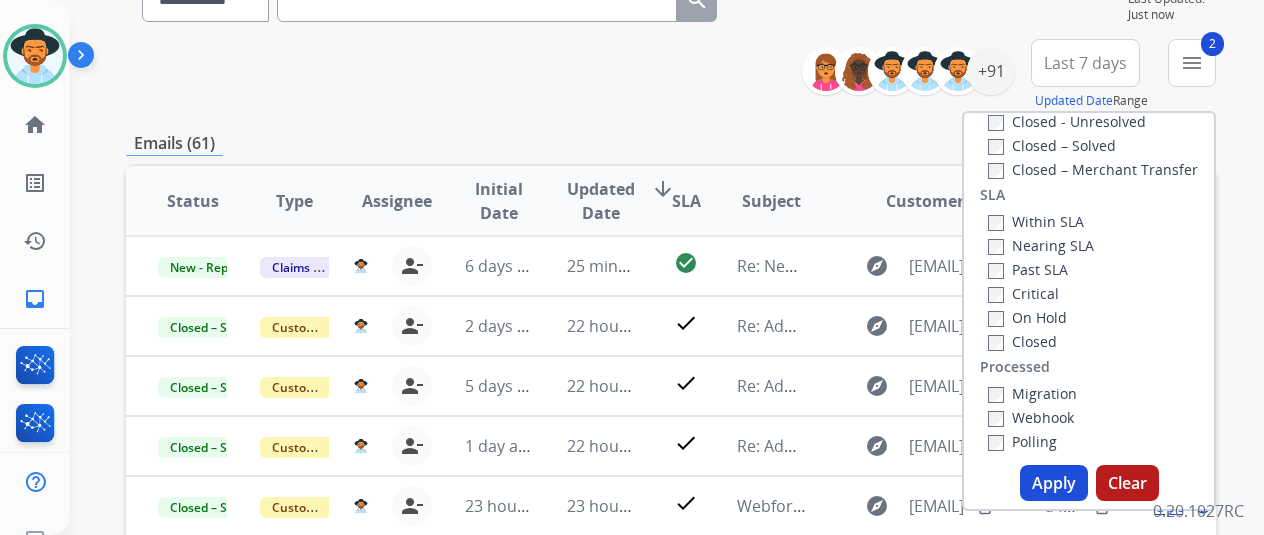 click on "Critical" at bounding box center [1041, 293] 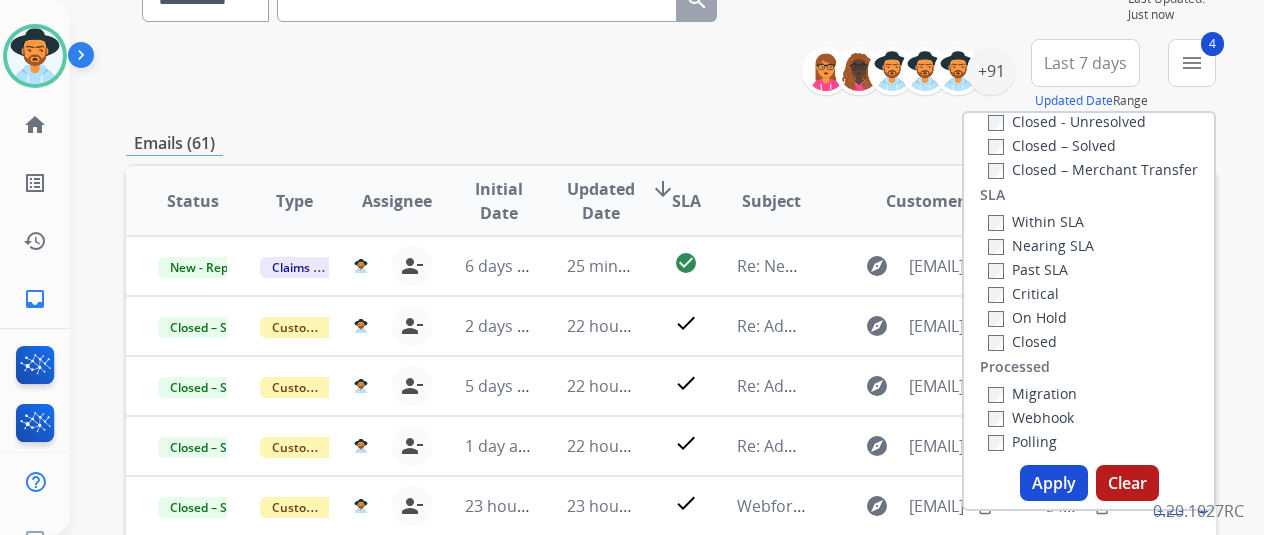 click on "Apply" at bounding box center (1054, 483) 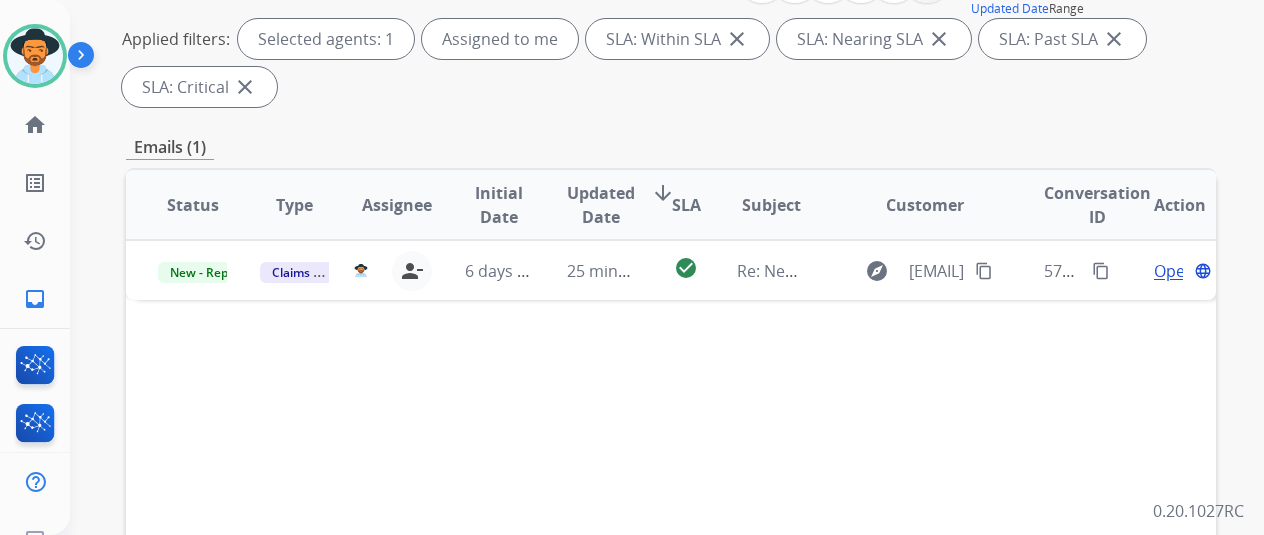 scroll, scrollTop: 300, scrollLeft: 0, axis: vertical 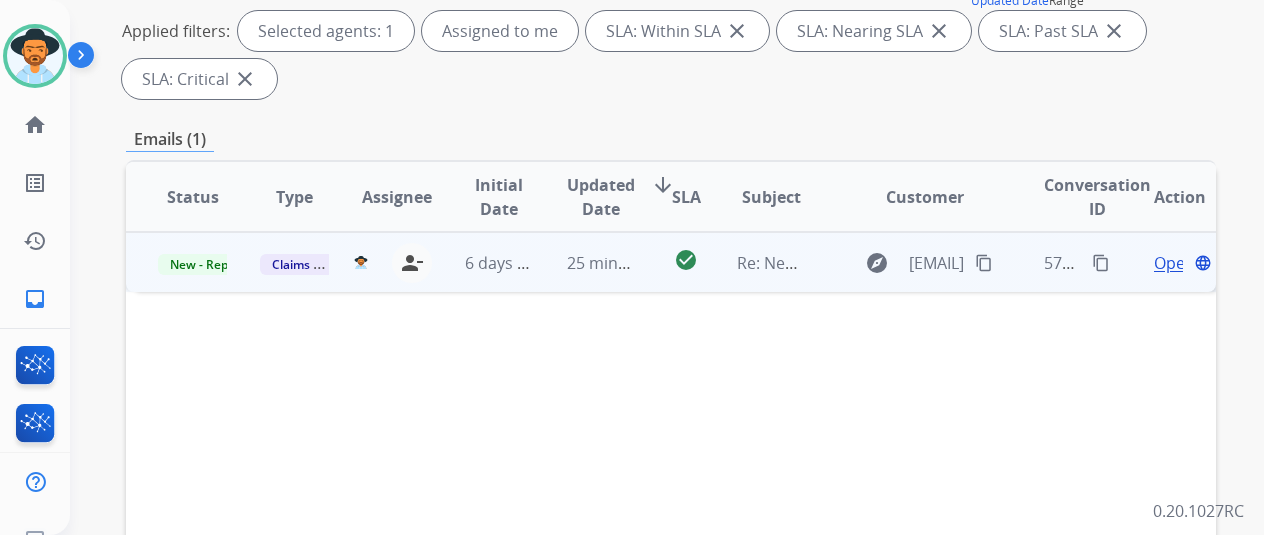 click on "Open language" at bounding box center (1165, 262) 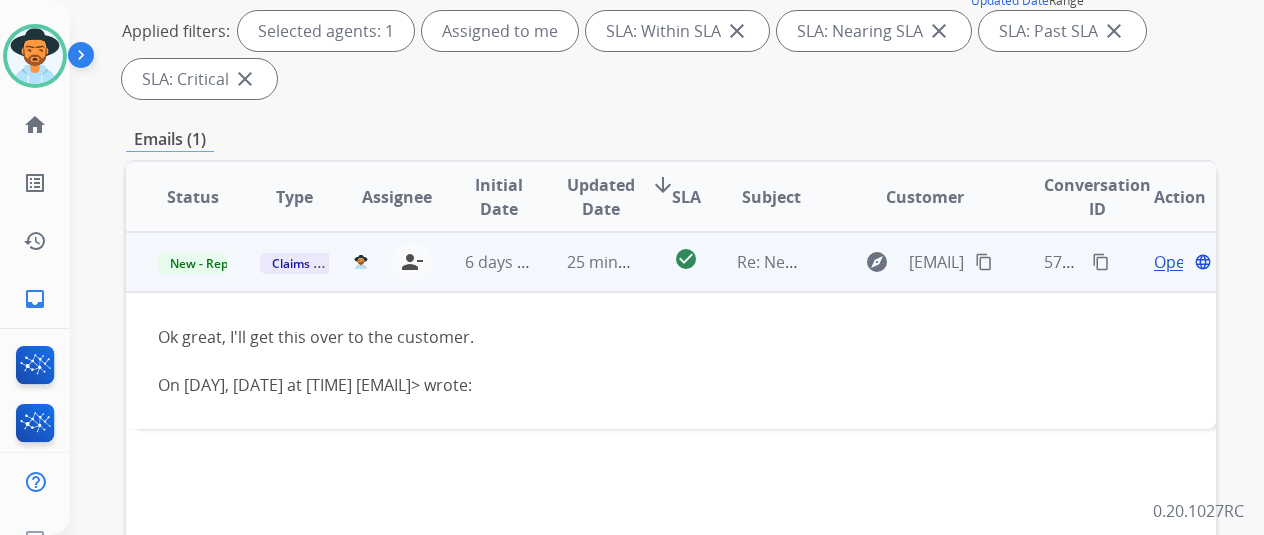 click on "Open" at bounding box center (1174, 262) 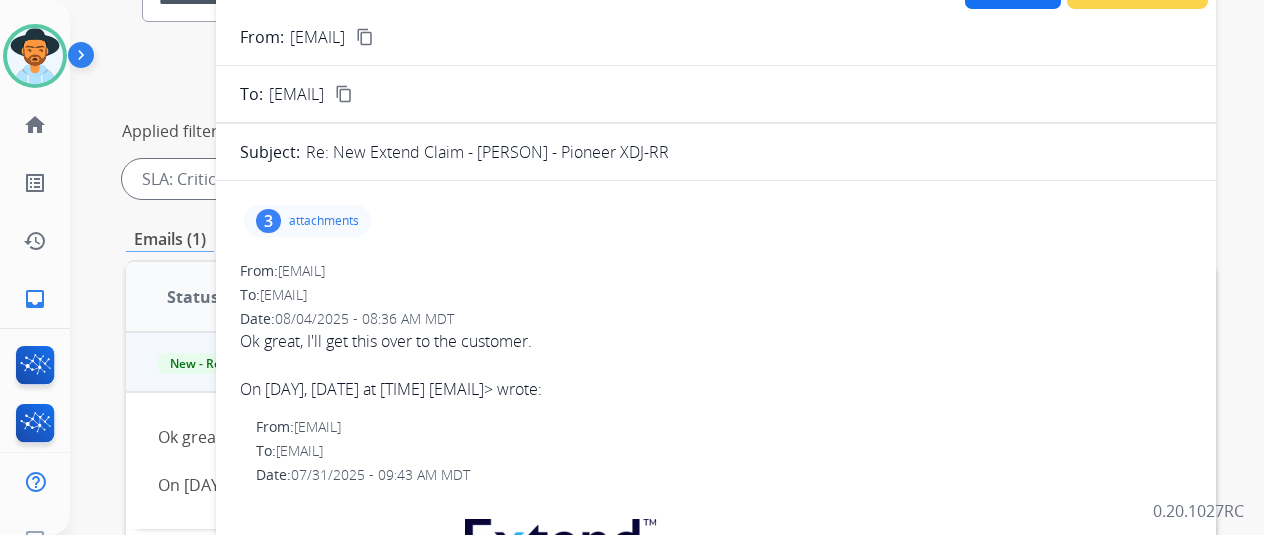scroll, scrollTop: 100, scrollLeft: 0, axis: vertical 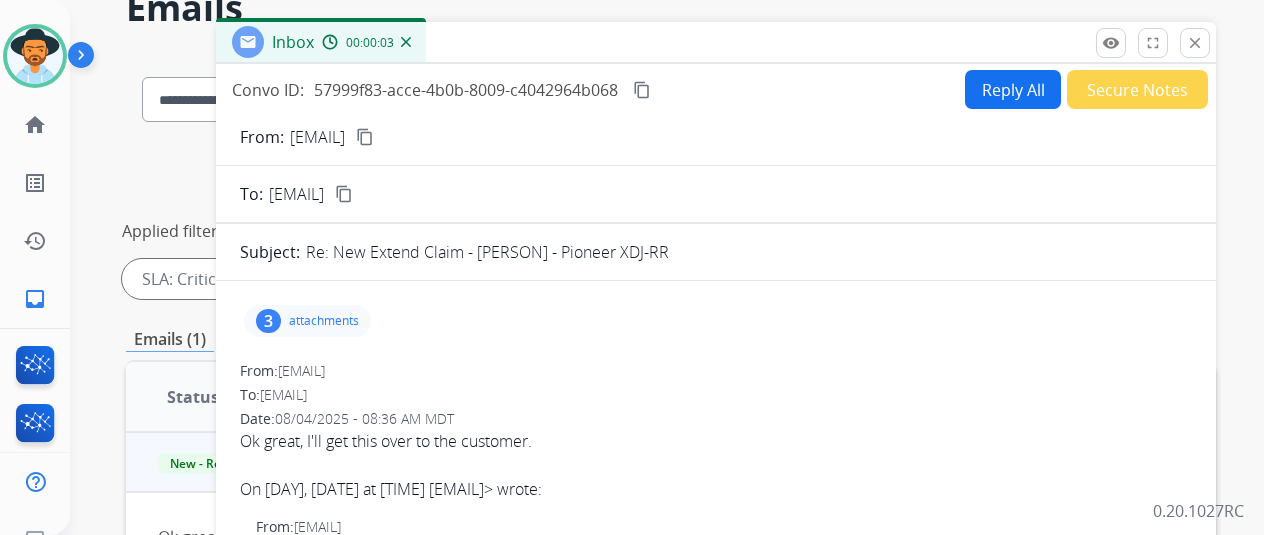 click on "Secure Notes" at bounding box center (1137, 89) 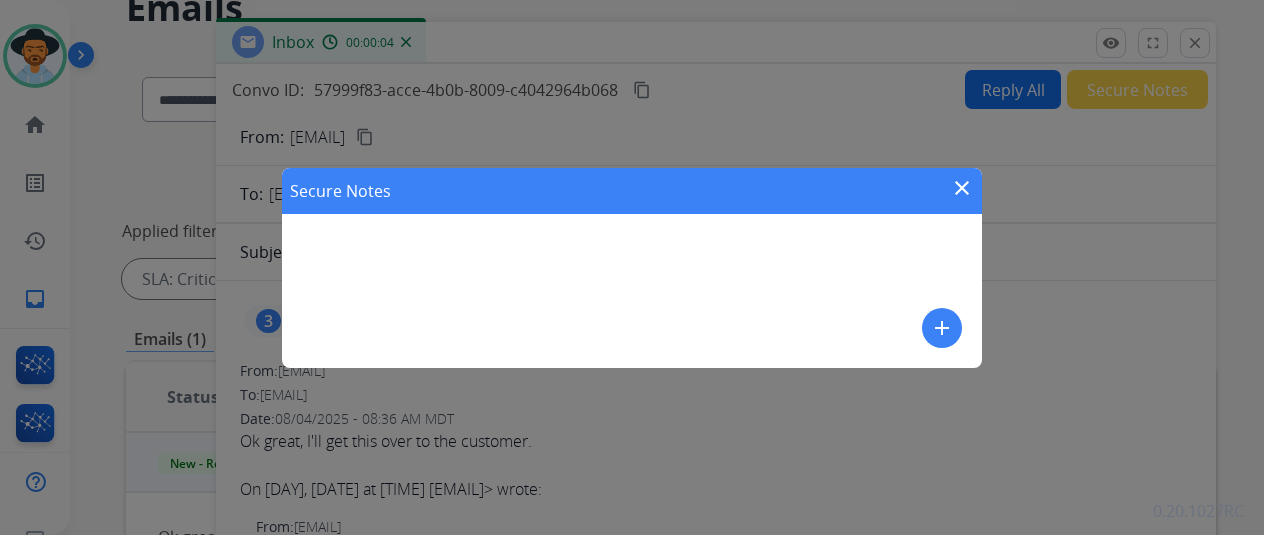click on "add" at bounding box center [942, 328] 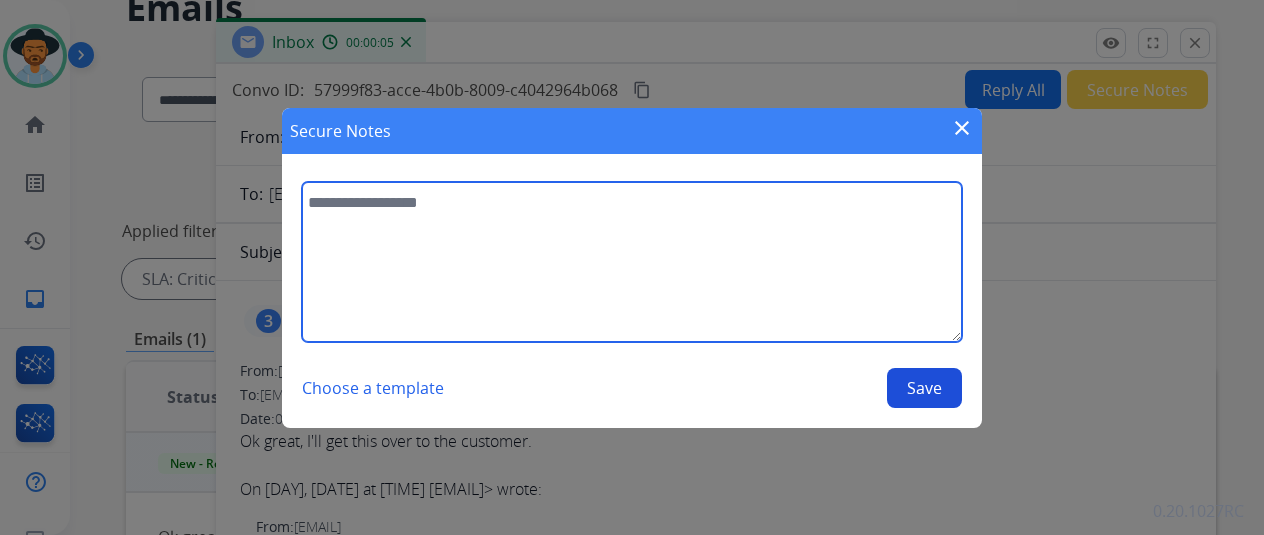 click at bounding box center (632, 262) 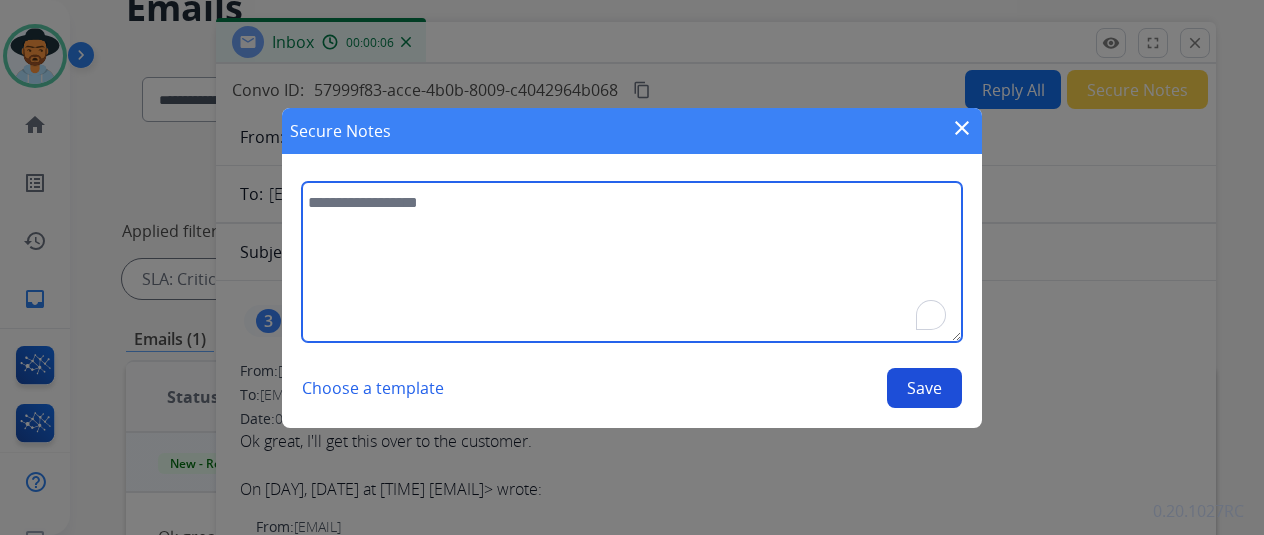 type on "*" 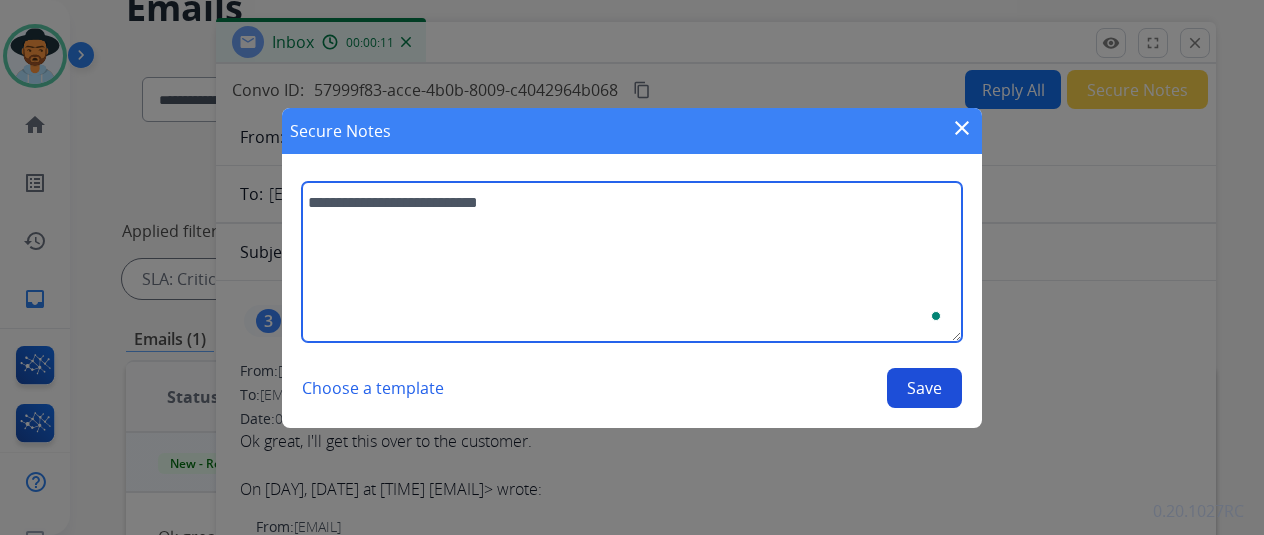 type on "**********" 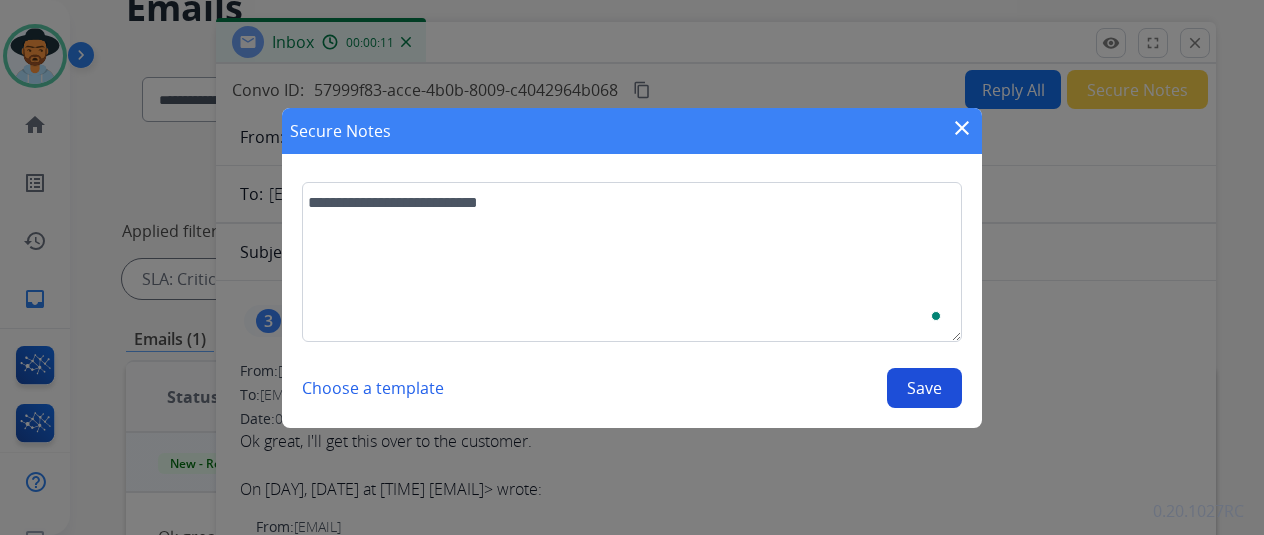 click on "Save" at bounding box center (924, 388) 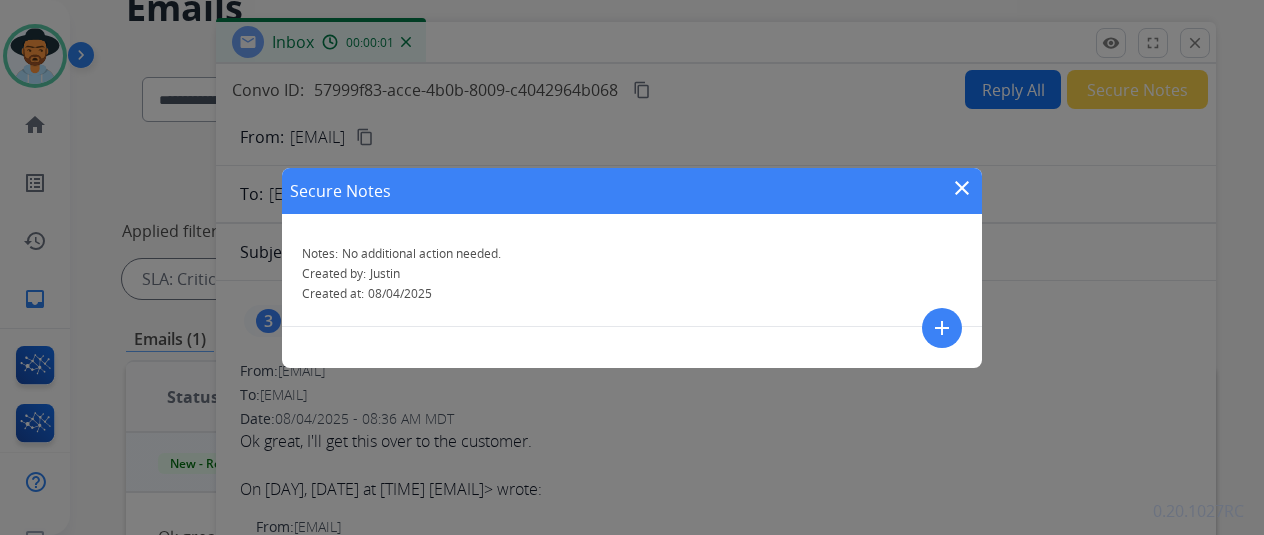 click on "close" at bounding box center [962, 188] 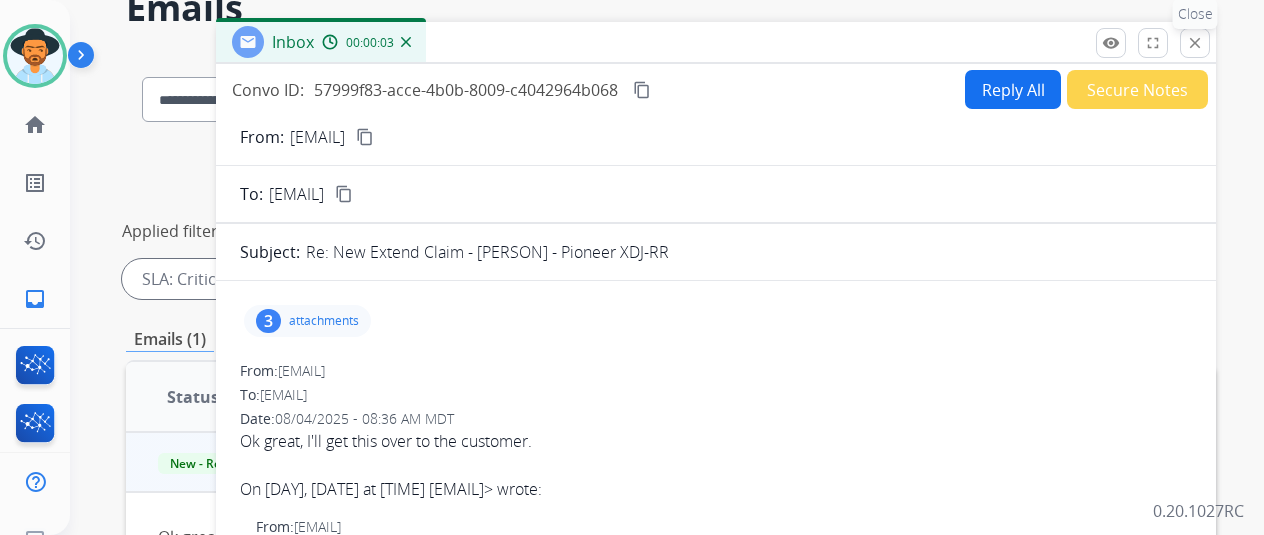 click on "close Close" at bounding box center (1195, 43) 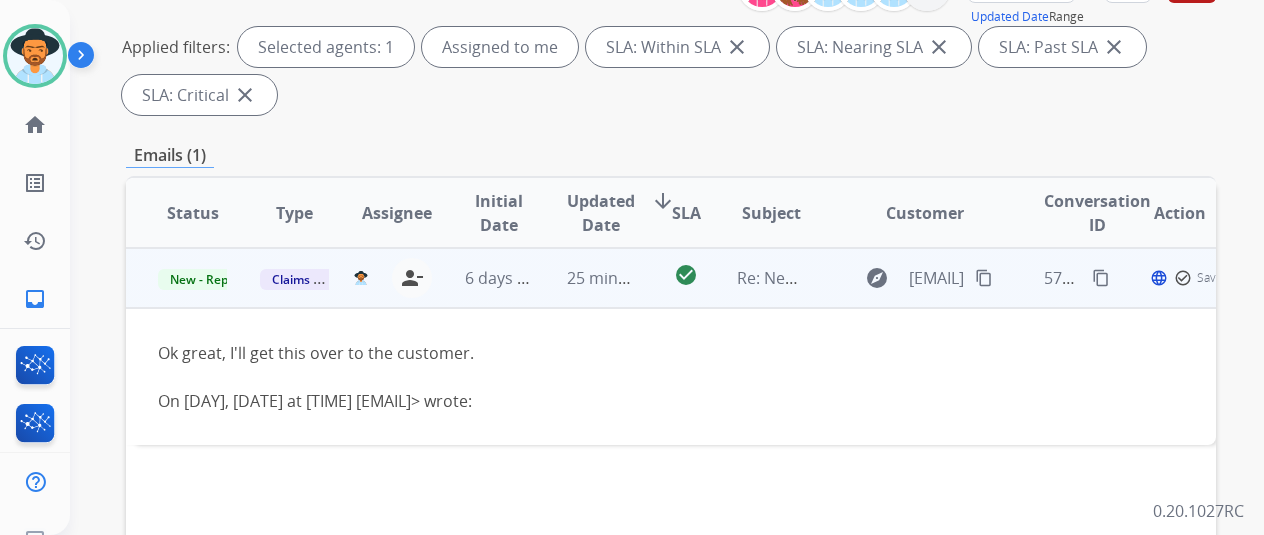 scroll, scrollTop: 300, scrollLeft: 0, axis: vertical 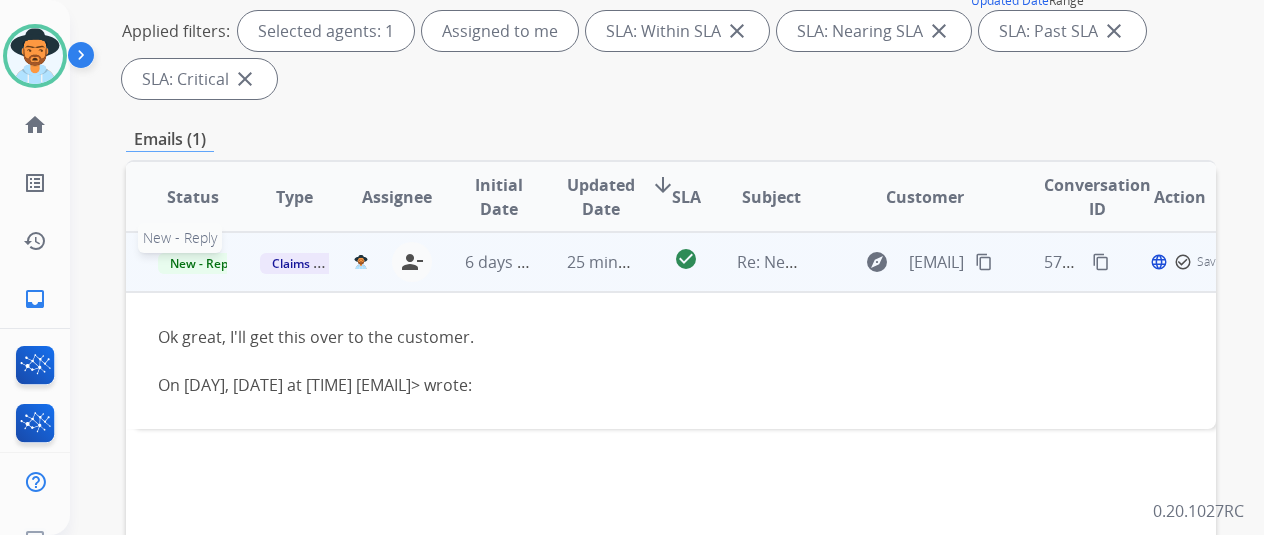 click on "New - Reply" at bounding box center [203, 263] 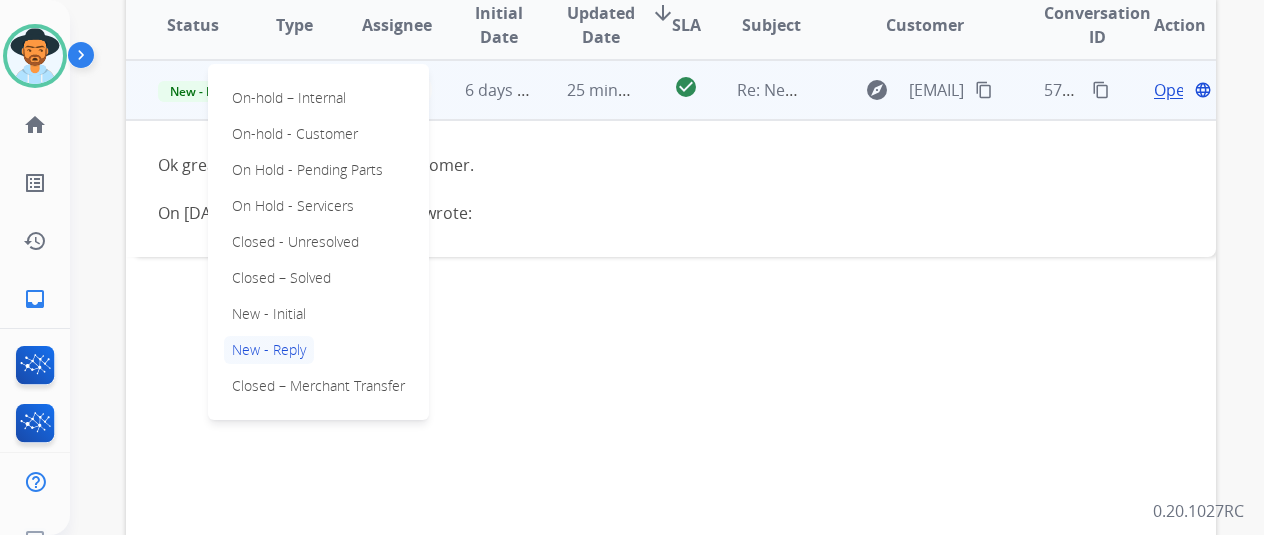 scroll, scrollTop: 600, scrollLeft: 0, axis: vertical 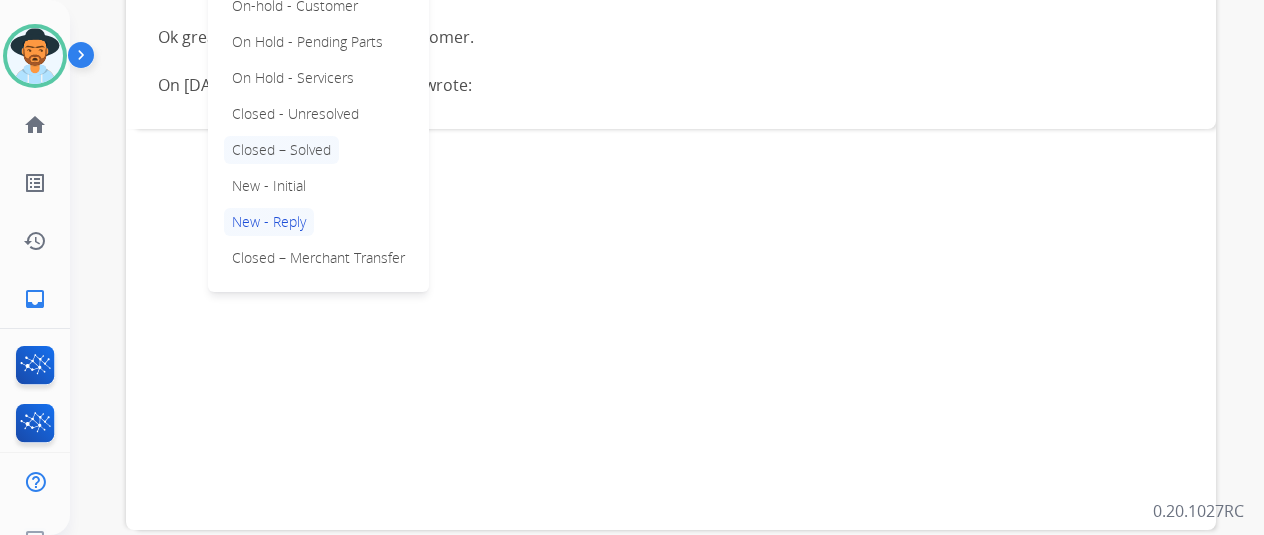 click on "Closed – Solved" at bounding box center [281, 150] 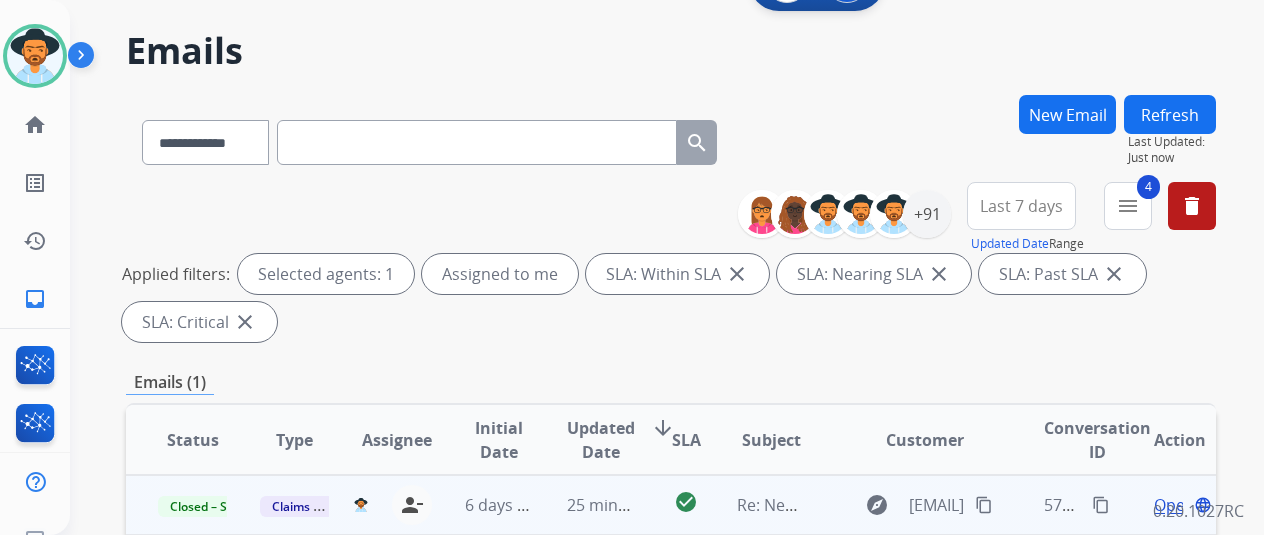 scroll, scrollTop: 0, scrollLeft: 0, axis: both 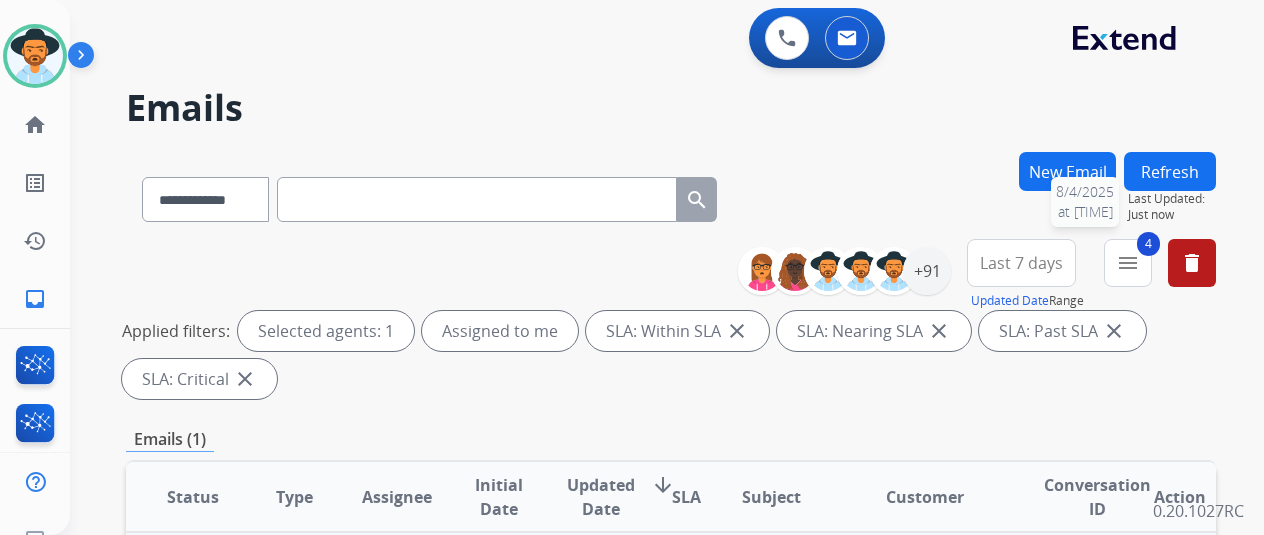 click on "Refresh" at bounding box center (1170, 171) 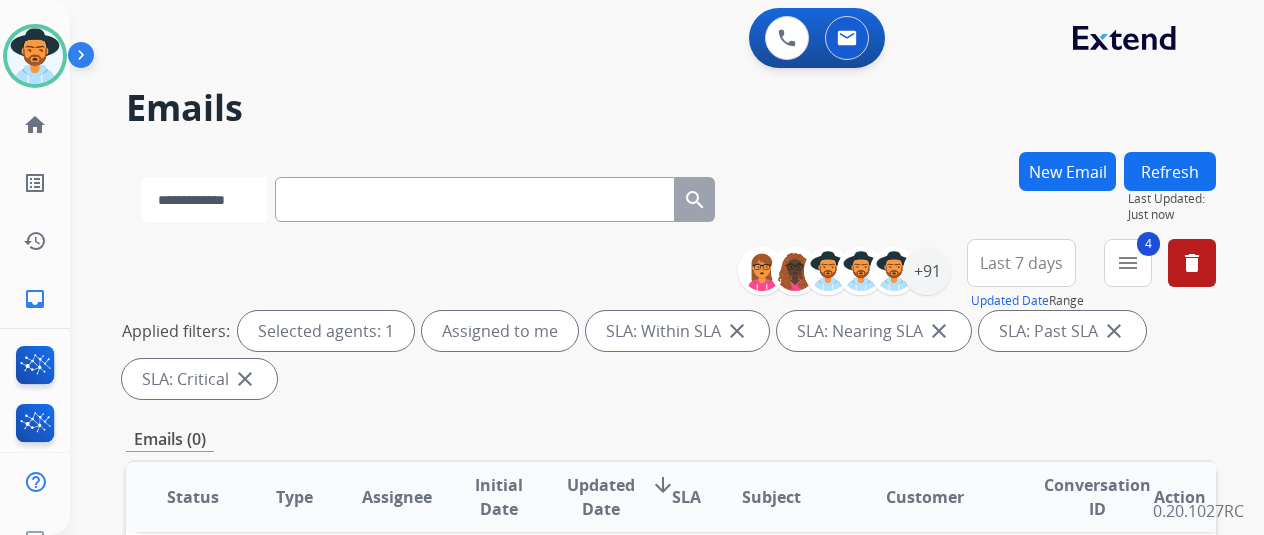 drag, startPoint x: 226, startPoint y: 191, endPoint x: 226, endPoint y: 213, distance: 22 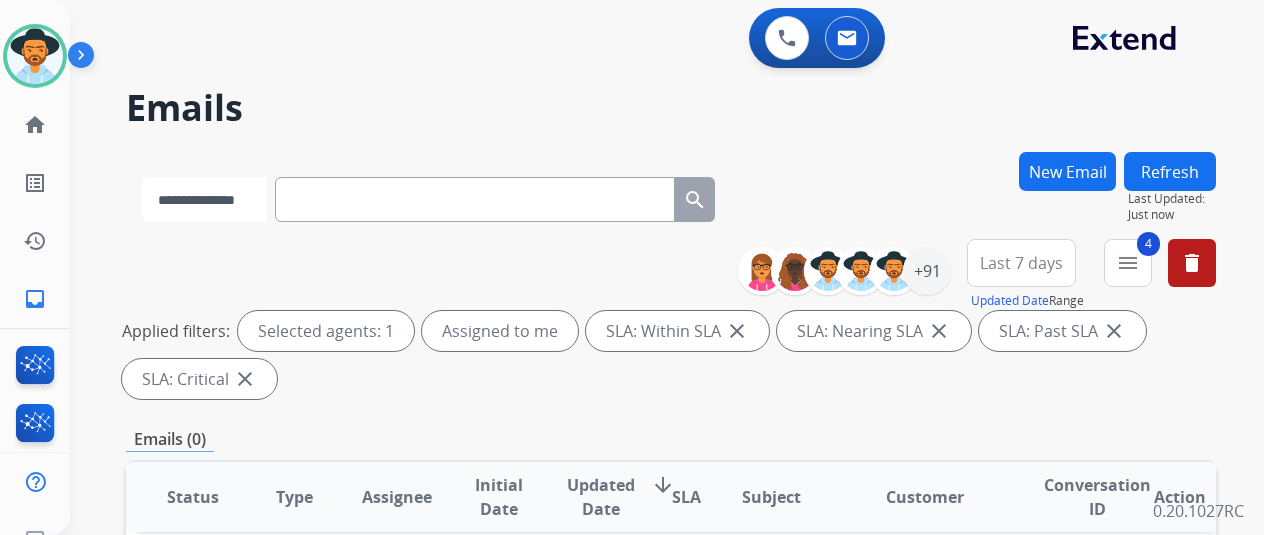 click on "**********" at bounding box center (204, 199) 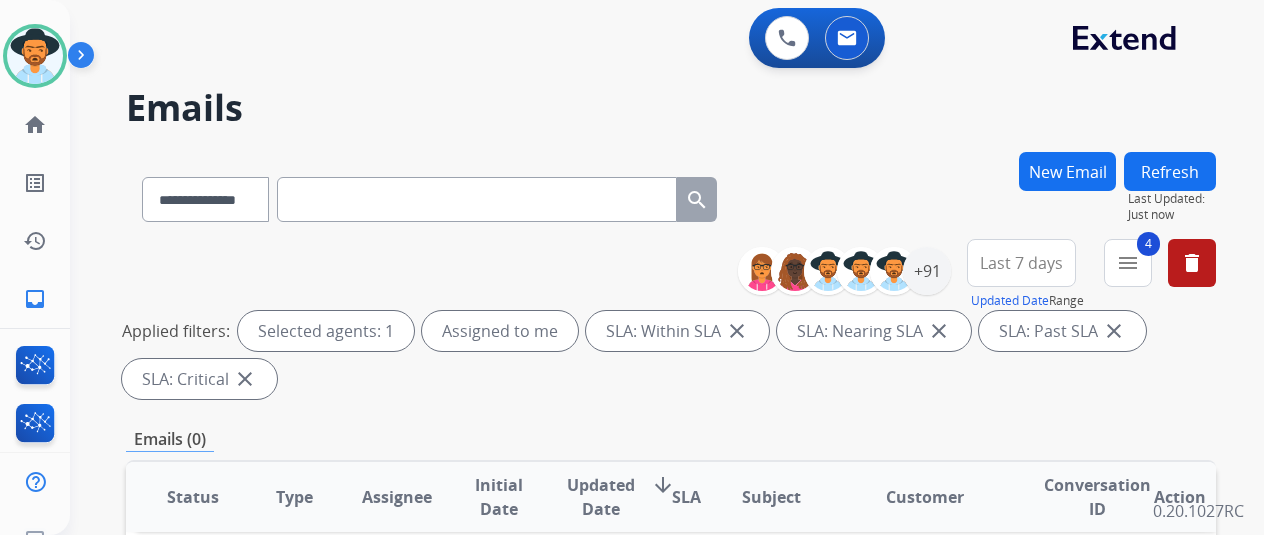 click at bounding box center (477, 199) 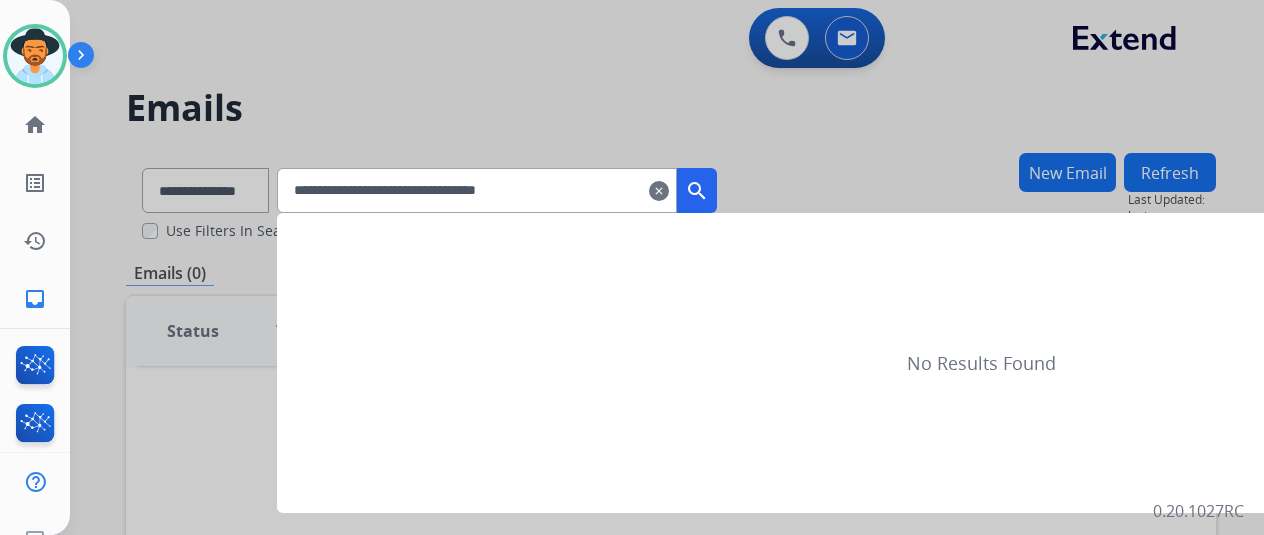 type on "**********" 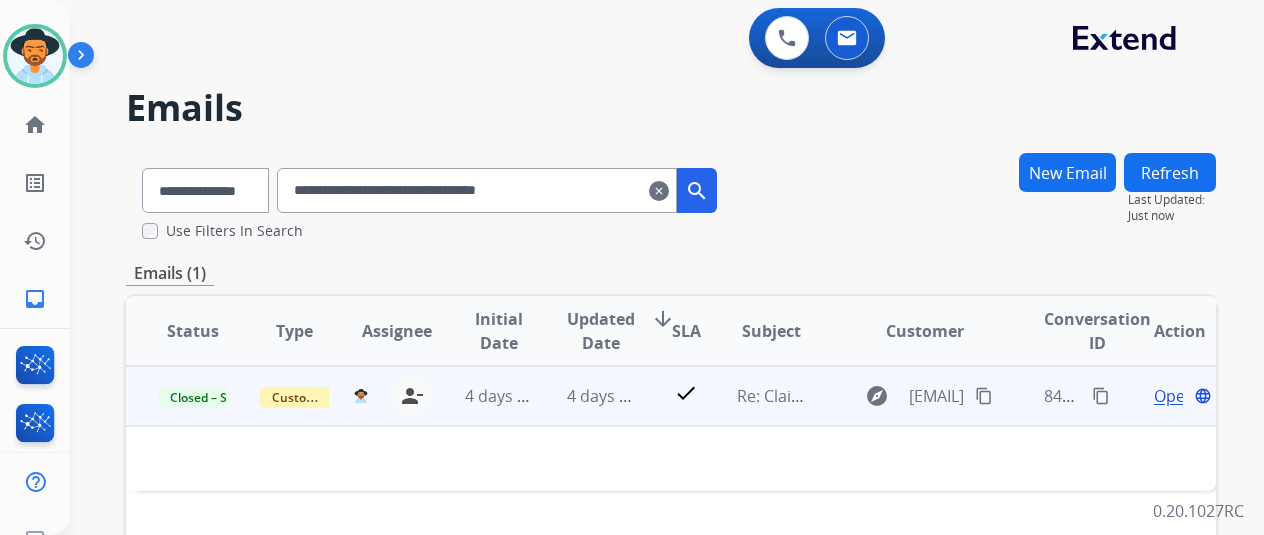 click on "Open" at bounding box center [1174, 396] 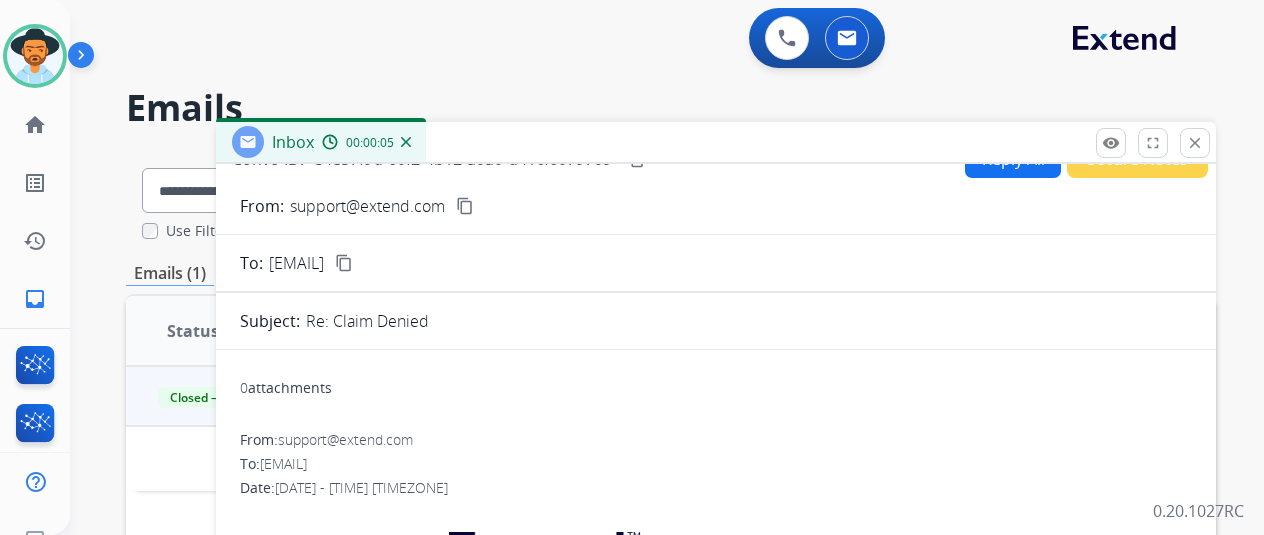 scroll, scrollTop: 0, scrollLeft: 0, axis: both 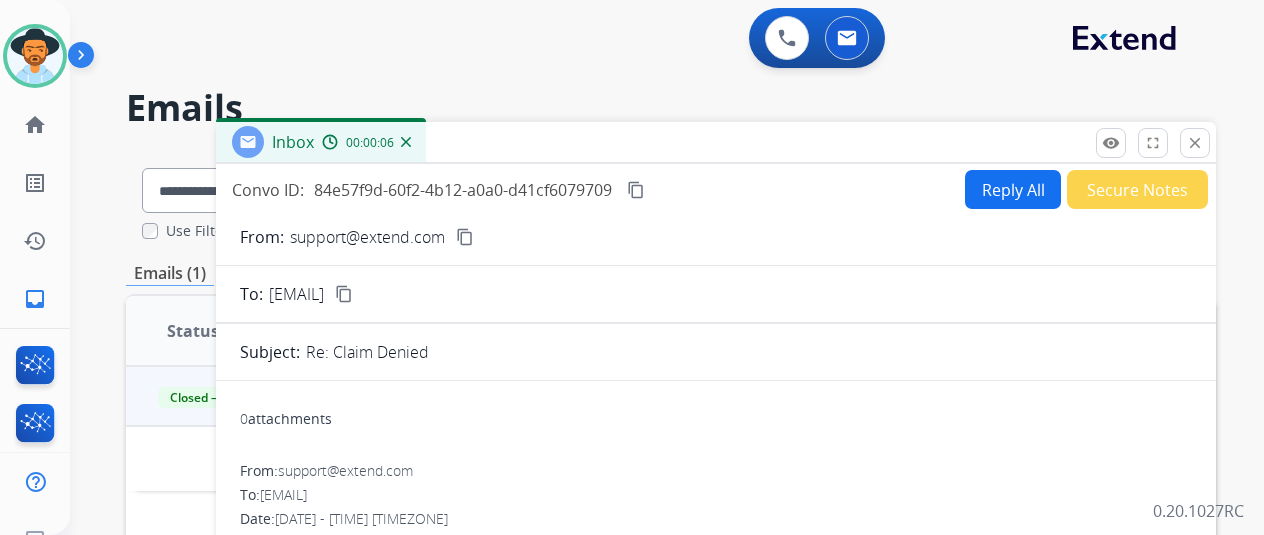 click on "Inbox  00:00:06" at bounding box center (716, 143) 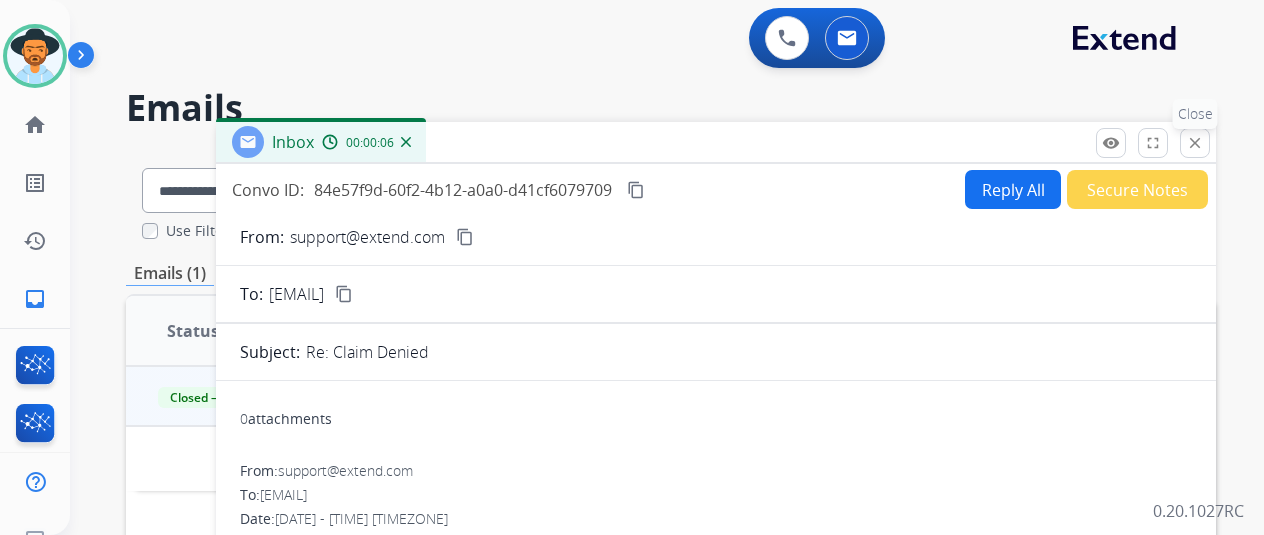 click on "close" at bounding box center [1195, 143] 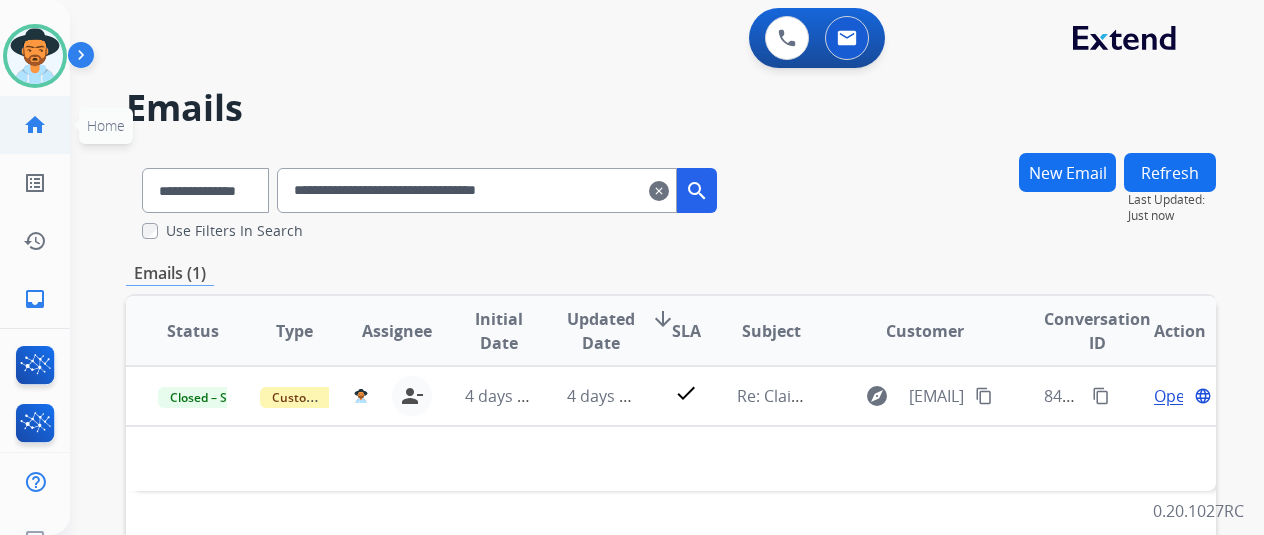 click on "home  Home" 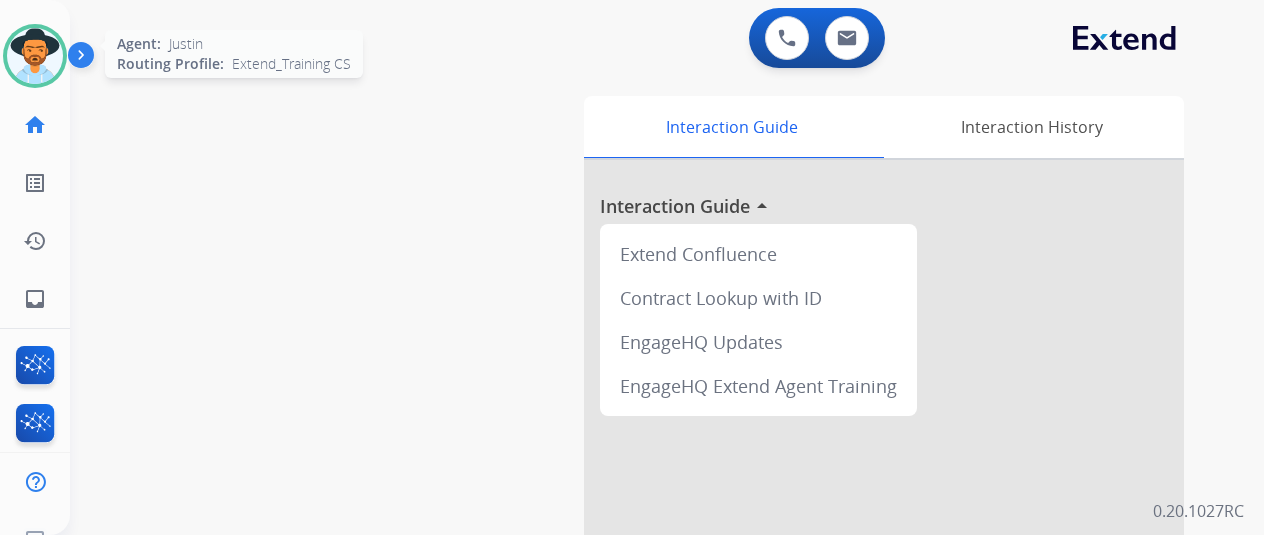 click at bounding box center (35, 56) 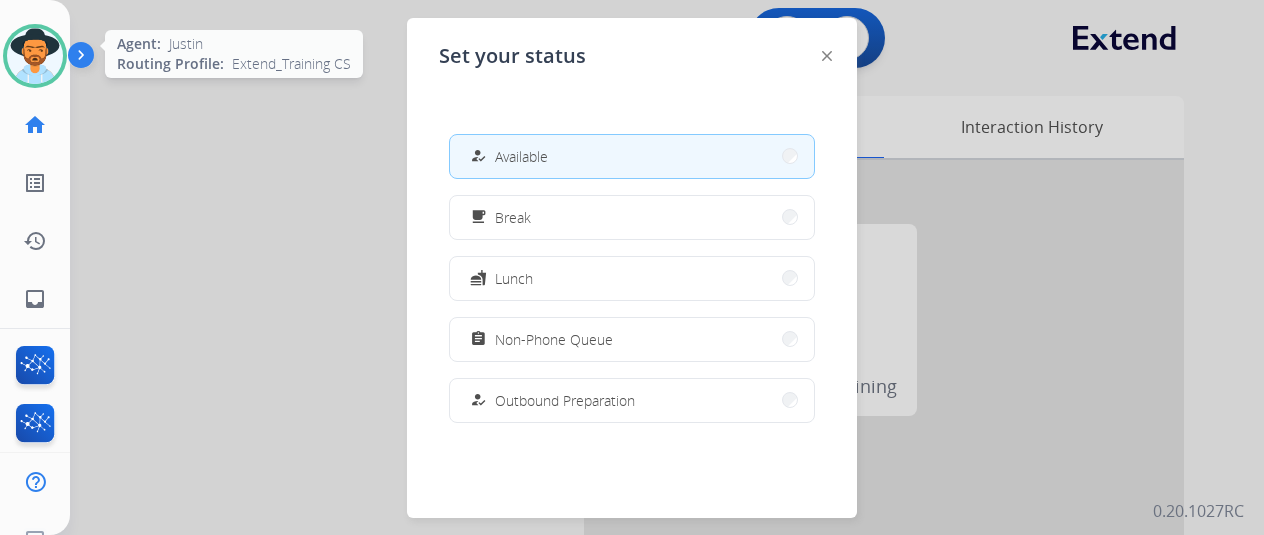 click at bounding box center [35, 56] 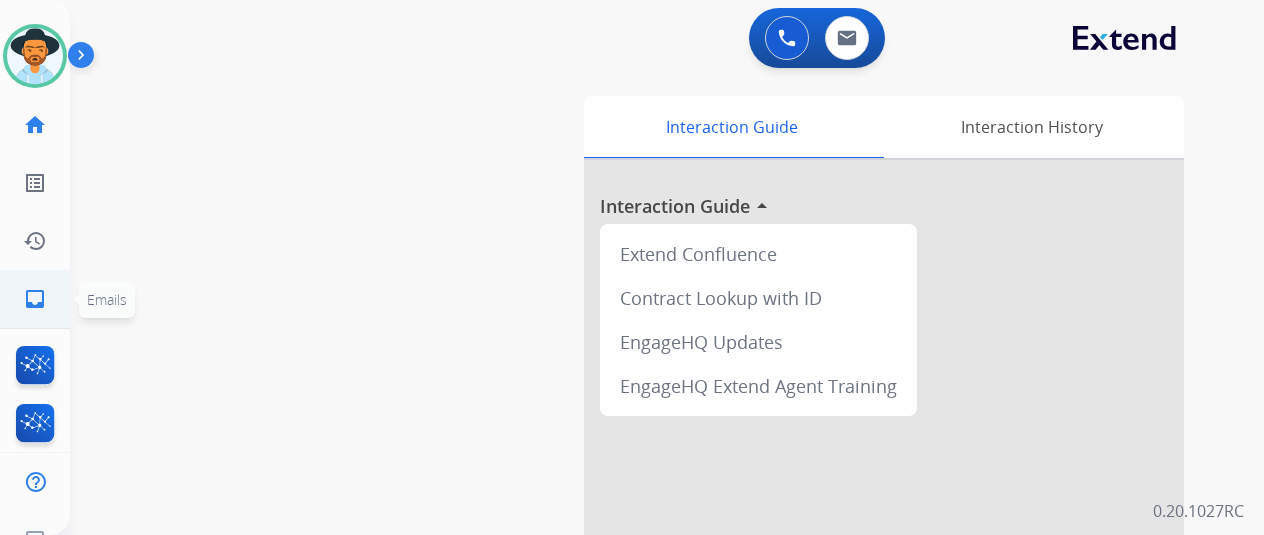 click on "inbox  Emails" 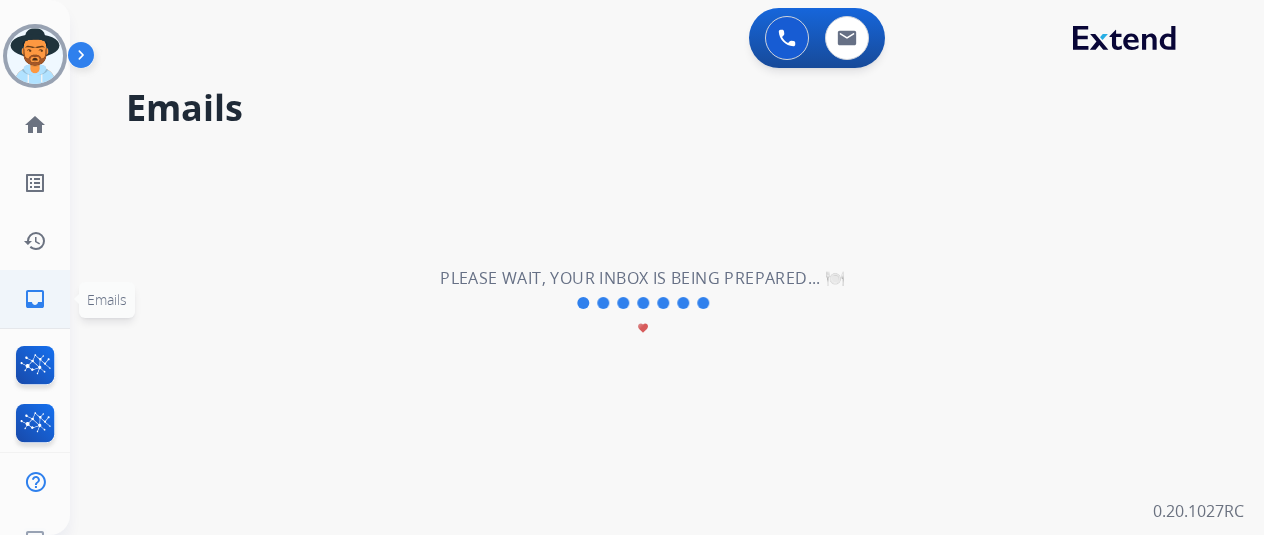 click on "inbox  Emails" 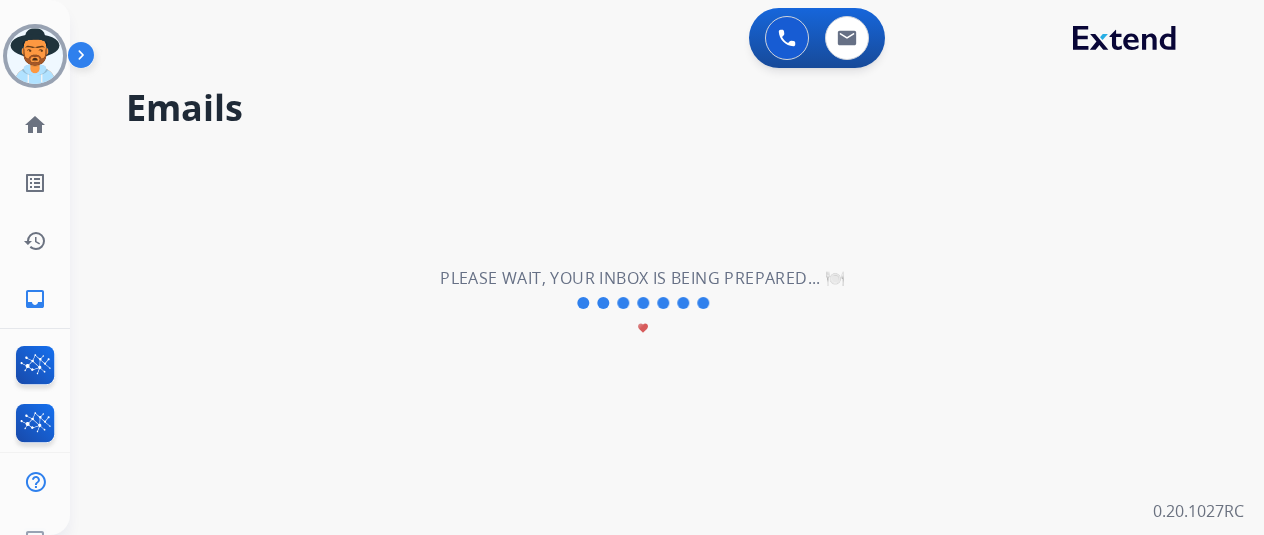 click at bounding box center (85, 59) 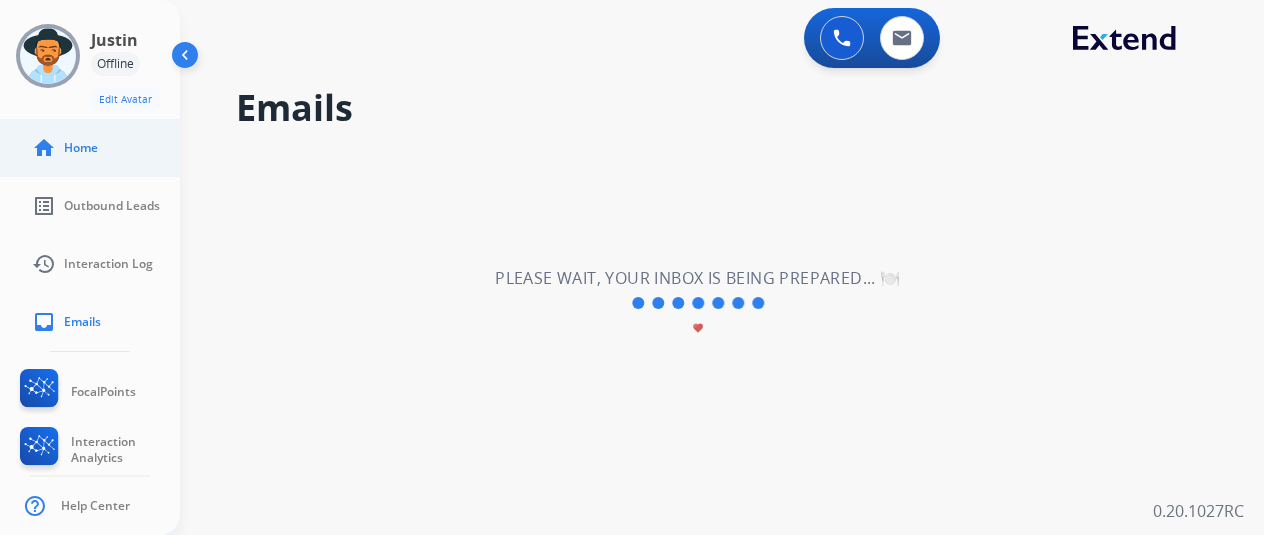 click on "home  Home" 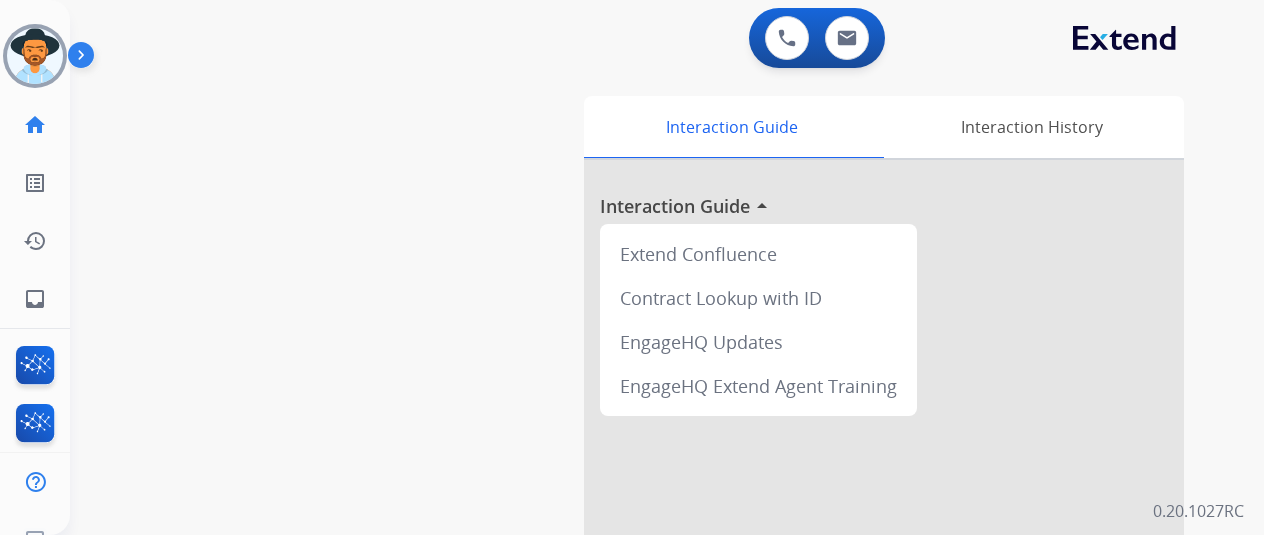 click on "[PERSON]  Offline  Edit Avatar  Agent:   [PERSON]  Routing Profile:  Extend_Training CS home  Home  Home list_alt  Outbound Leads  Outbound Leads history  Interaction Log  Interaction Log inbox  Emails  Emails" 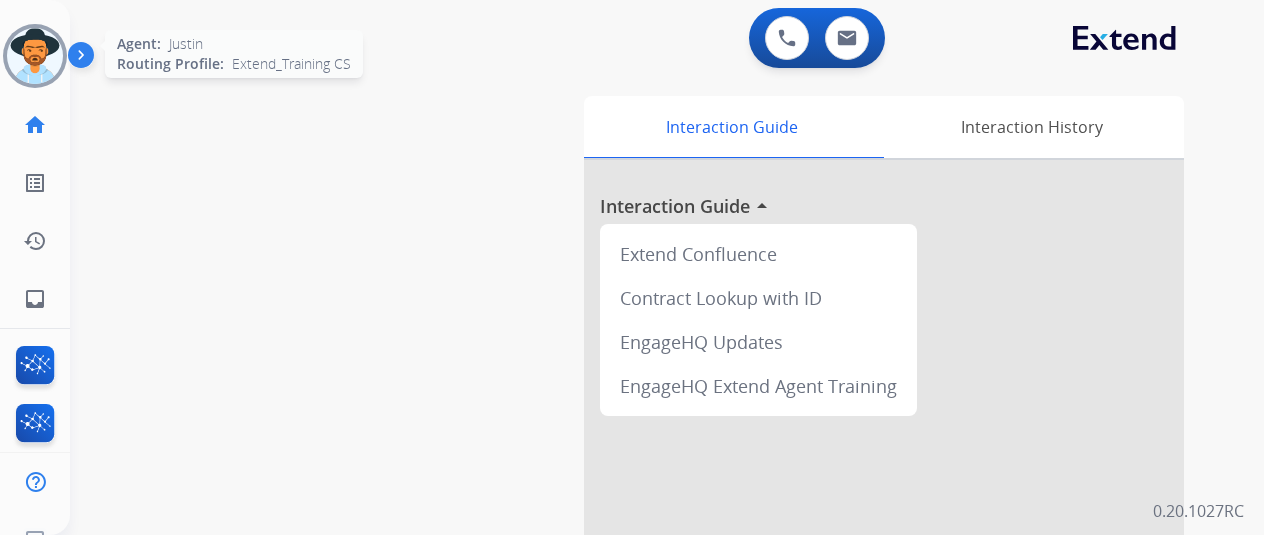 click at bounding box center (35, 56) 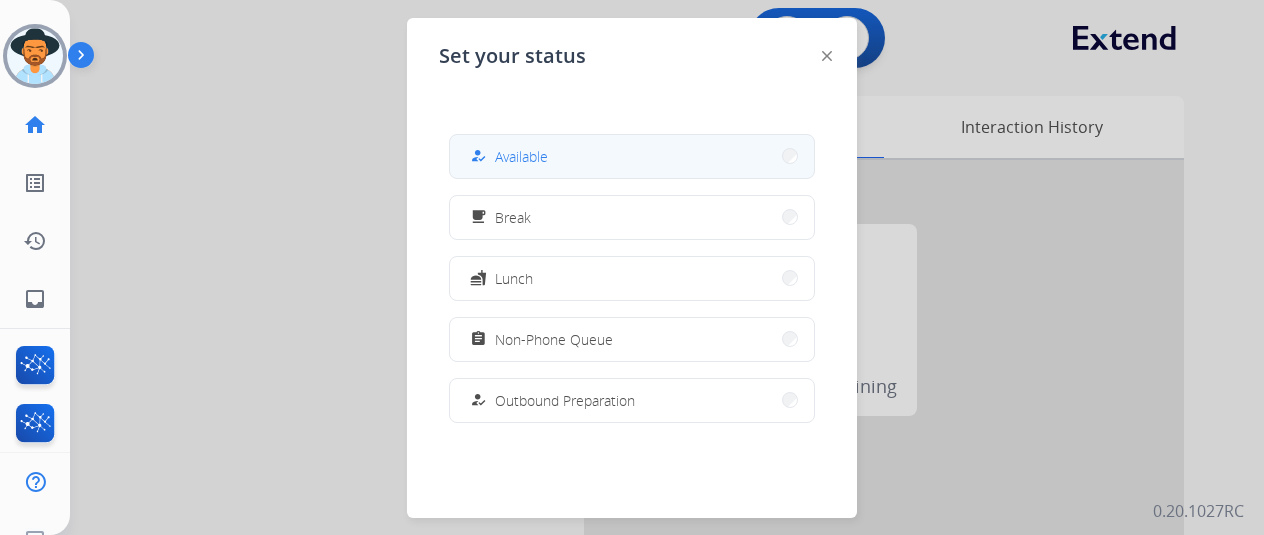 click on "how_to_reg Available" at bounding box center [632, 156] 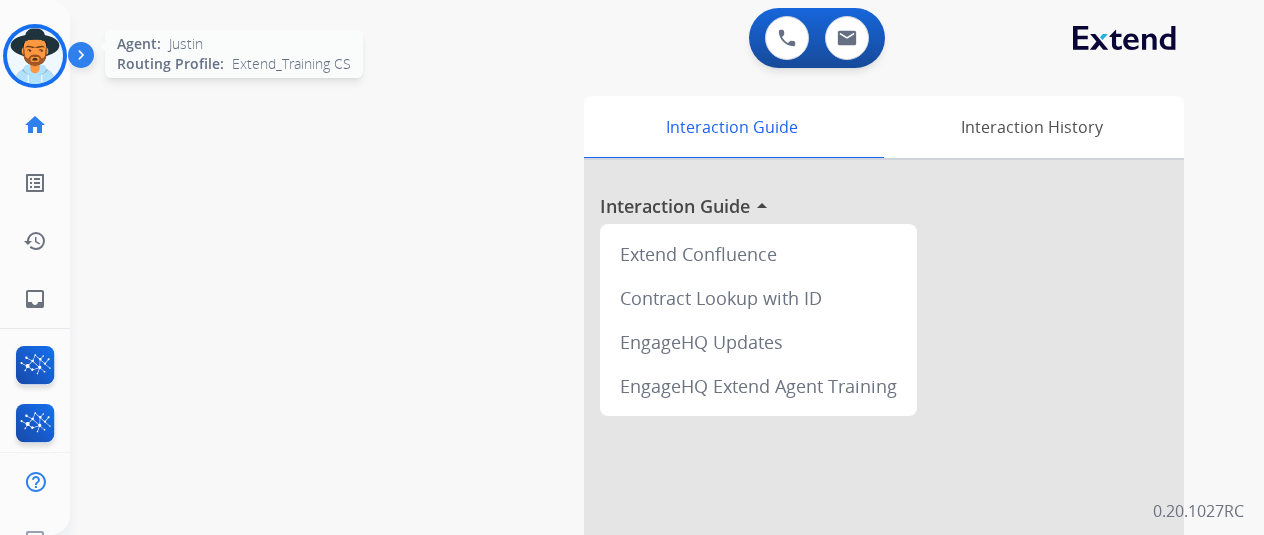 click at bounding box center (35, 56) 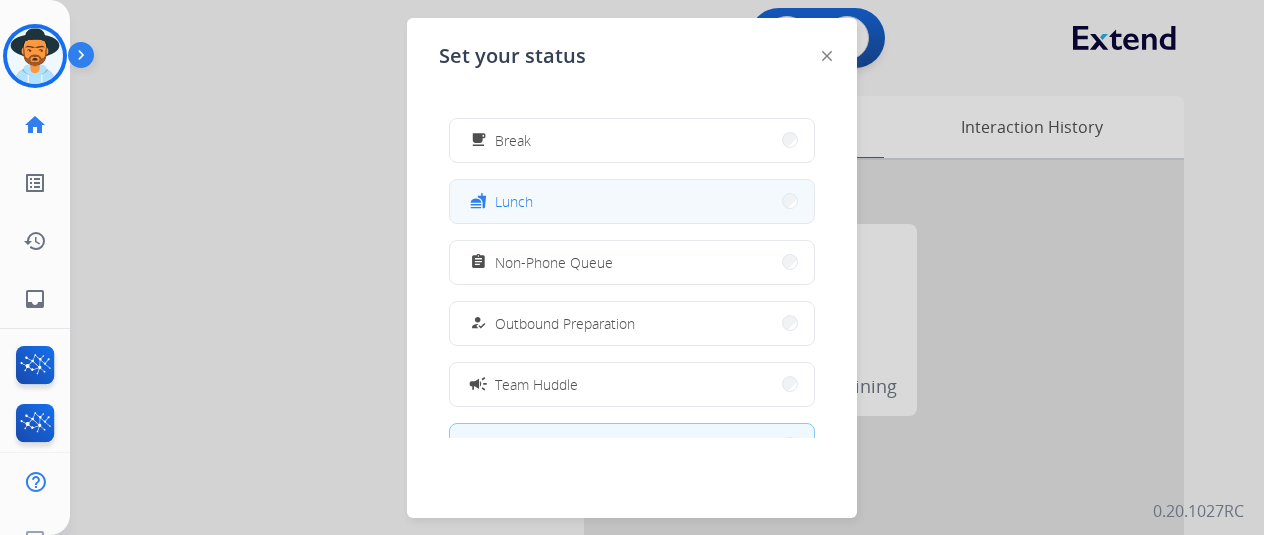 scroll, scrollTop: 200, scrollLeft: 0, axis: vertical 